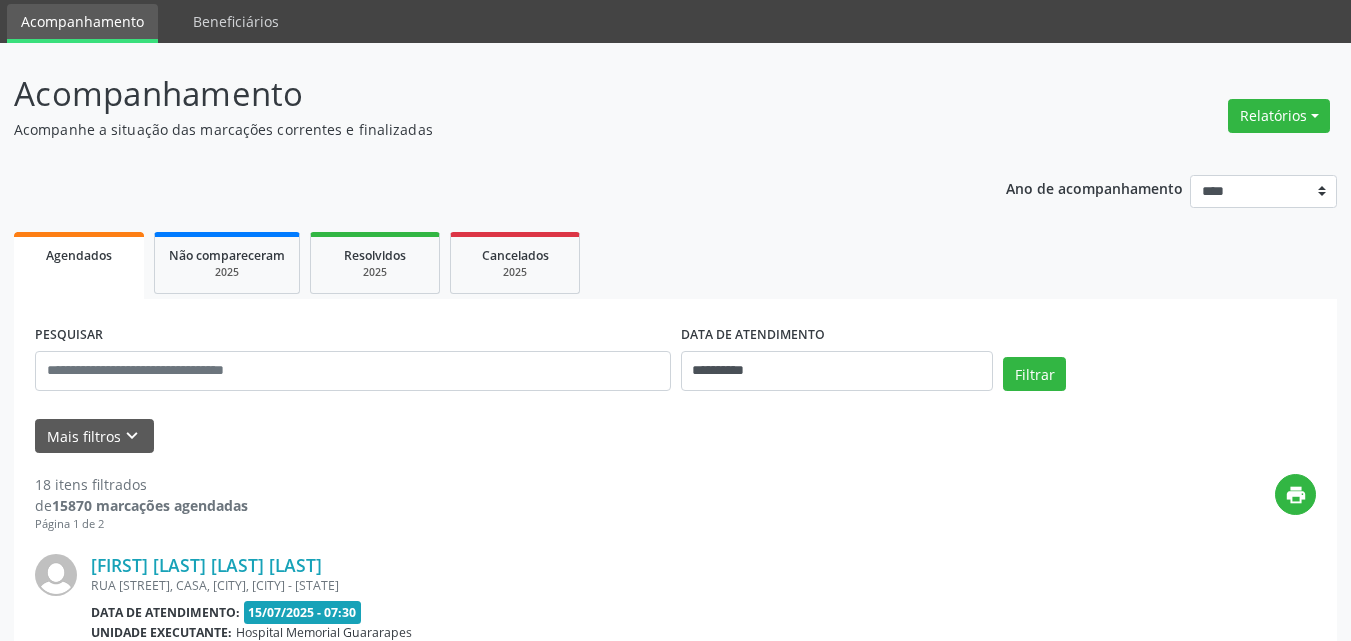 scroll, scrollTop: 100, scrollLeft: 0, axis: vertical 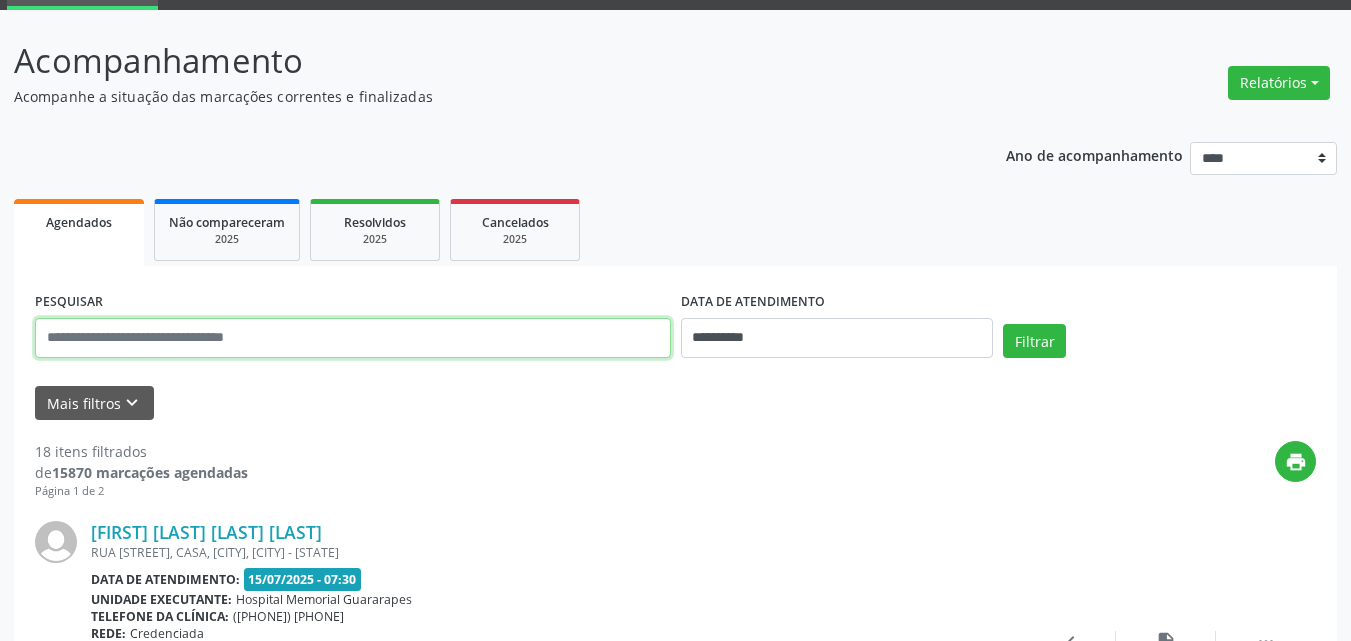 click at bounding box center [353, 338] 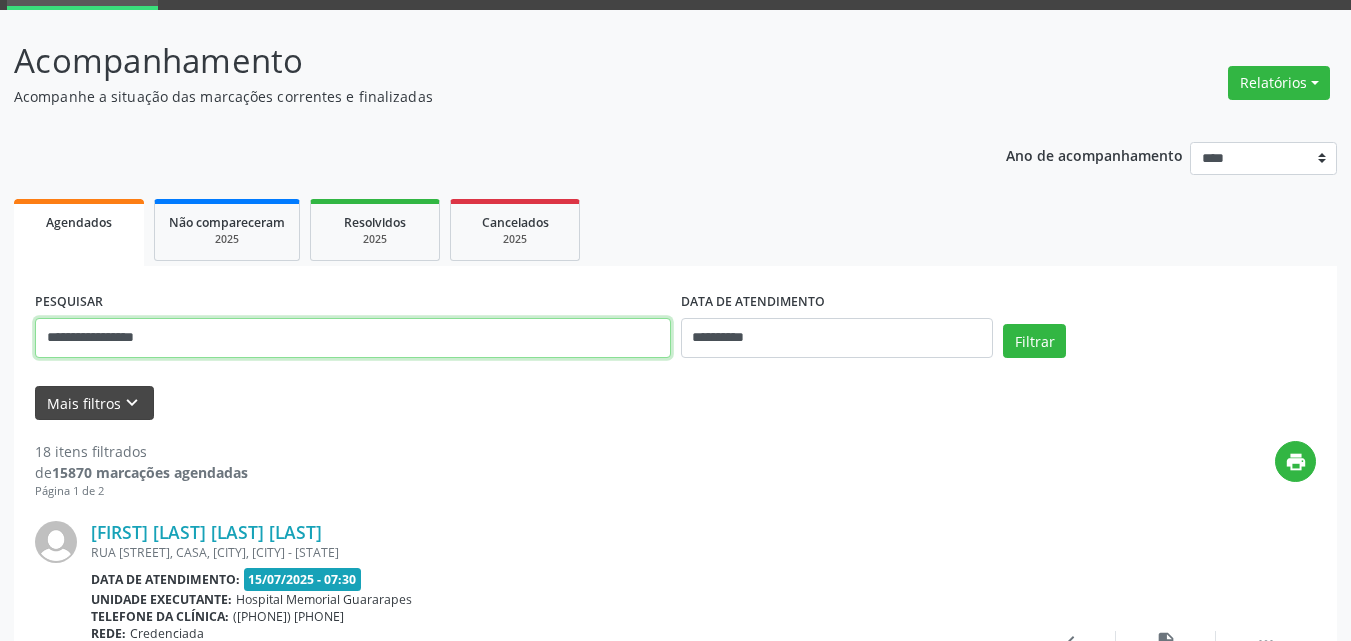 type on "**********" 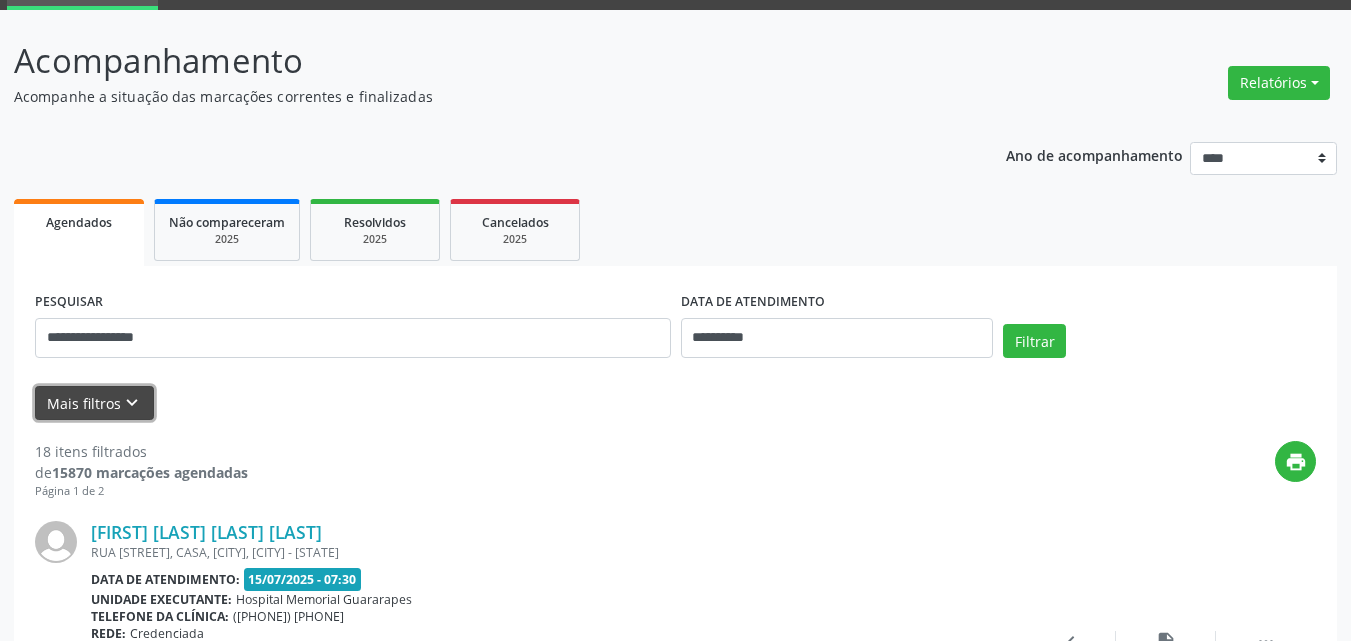click on "keyboard_arrow_down" at bounding box center (132, 403) 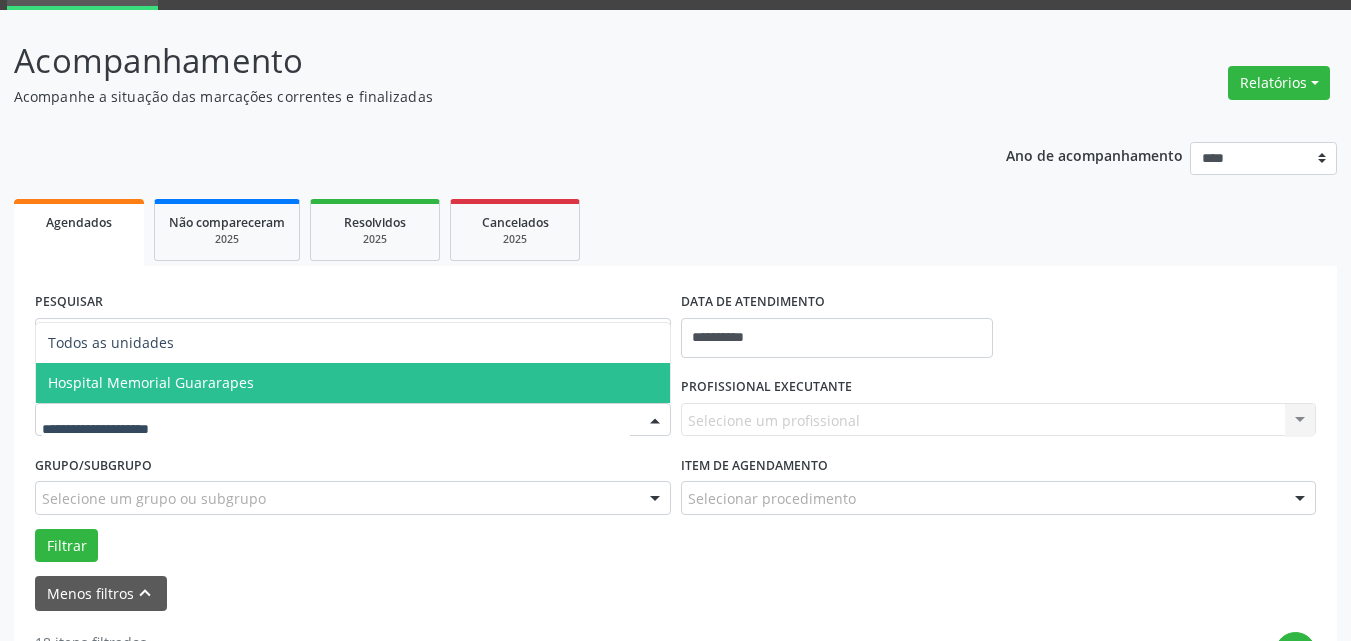 click on "Hospital Memorial Guararapes" at bounding box center [151, 382] 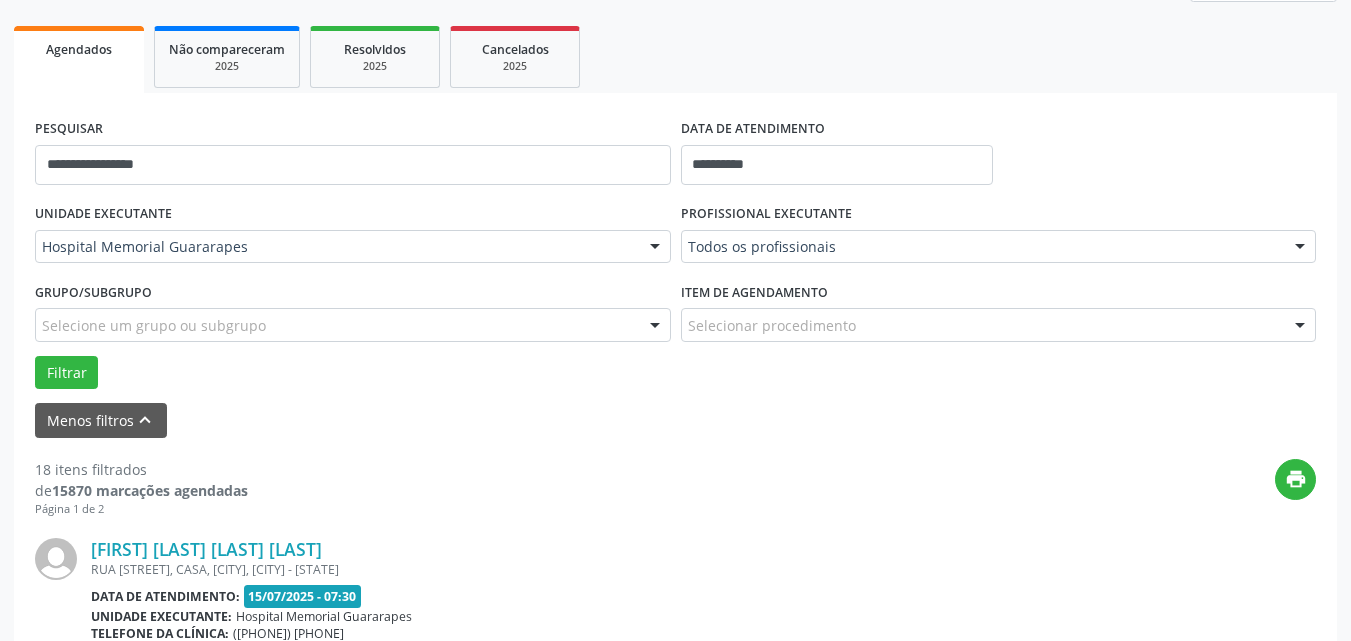 scroll, scrollTop: 300, scrollLeft: 0, axis: vertical 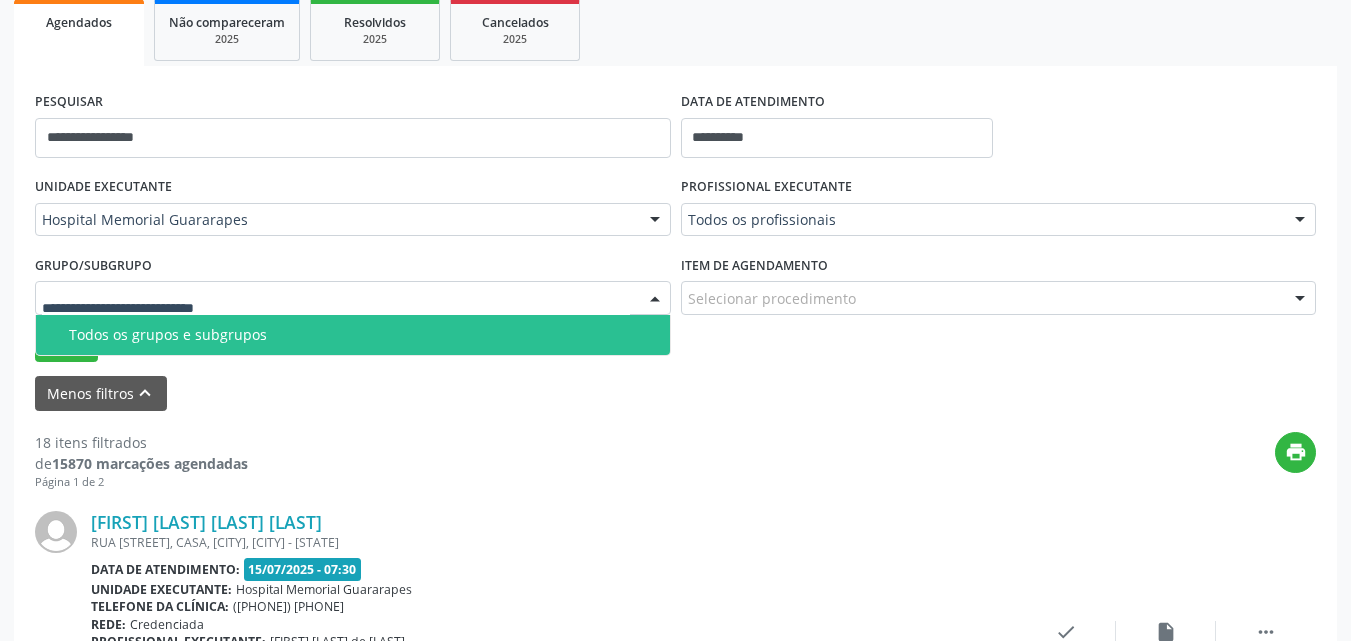 click on "Todos os grupos e subgrupos" at bounding box center [363, 335] 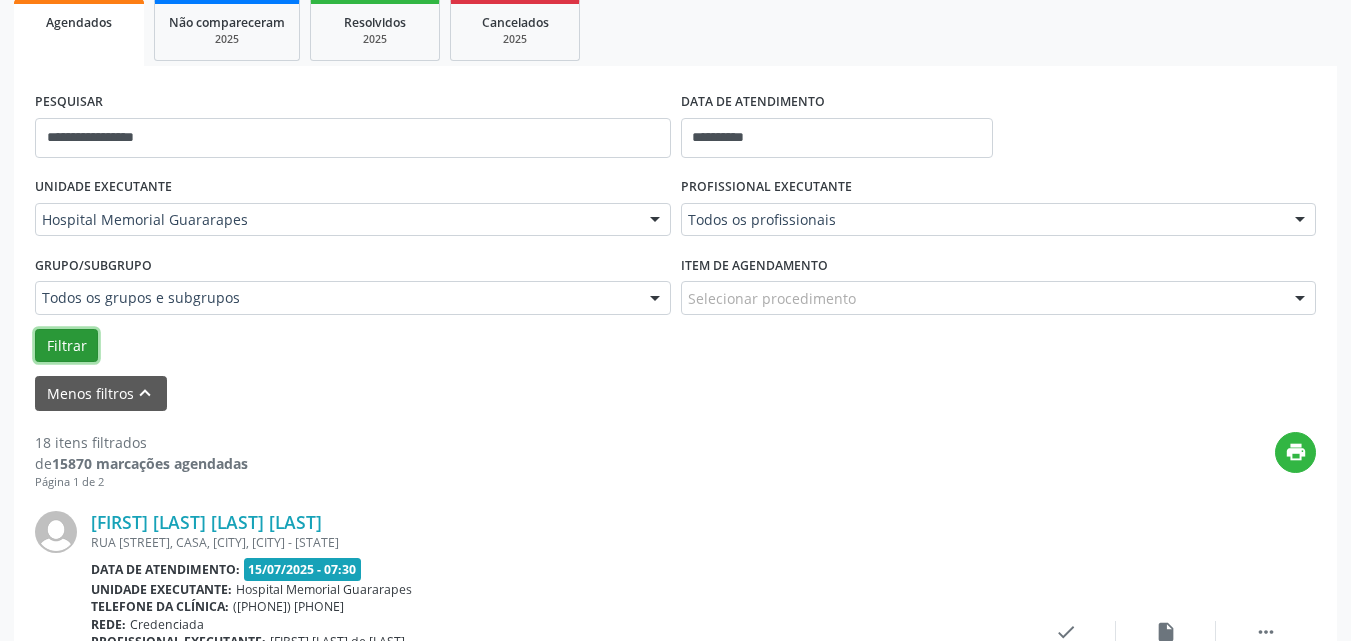 click on "Filtrar" at bounding box center [66, 346] 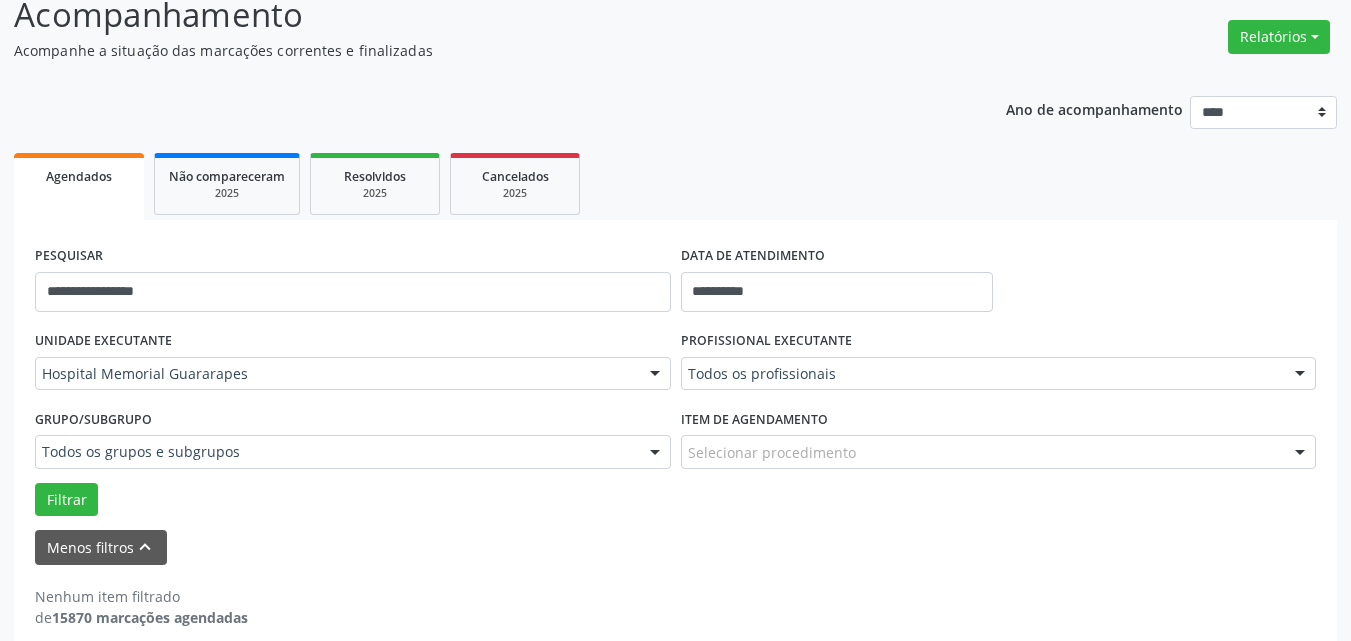 scroll, scrollTop: 168, scrollLeft: 0, axis: vertical 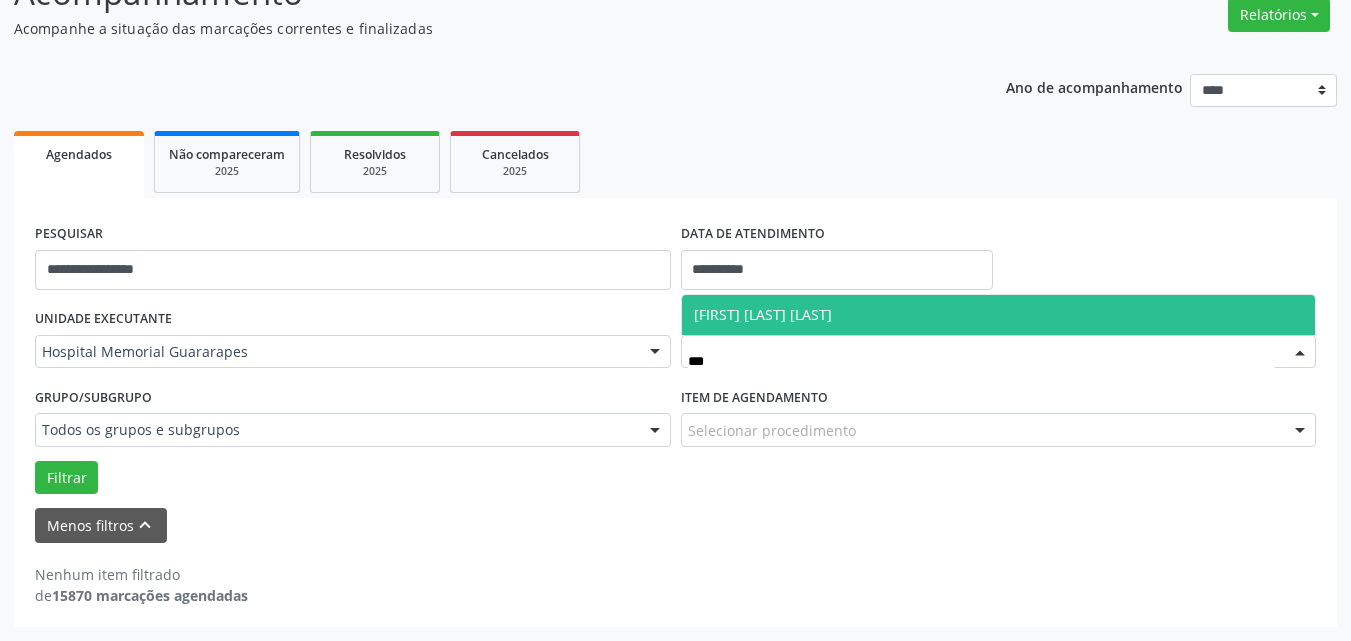 type on "****" 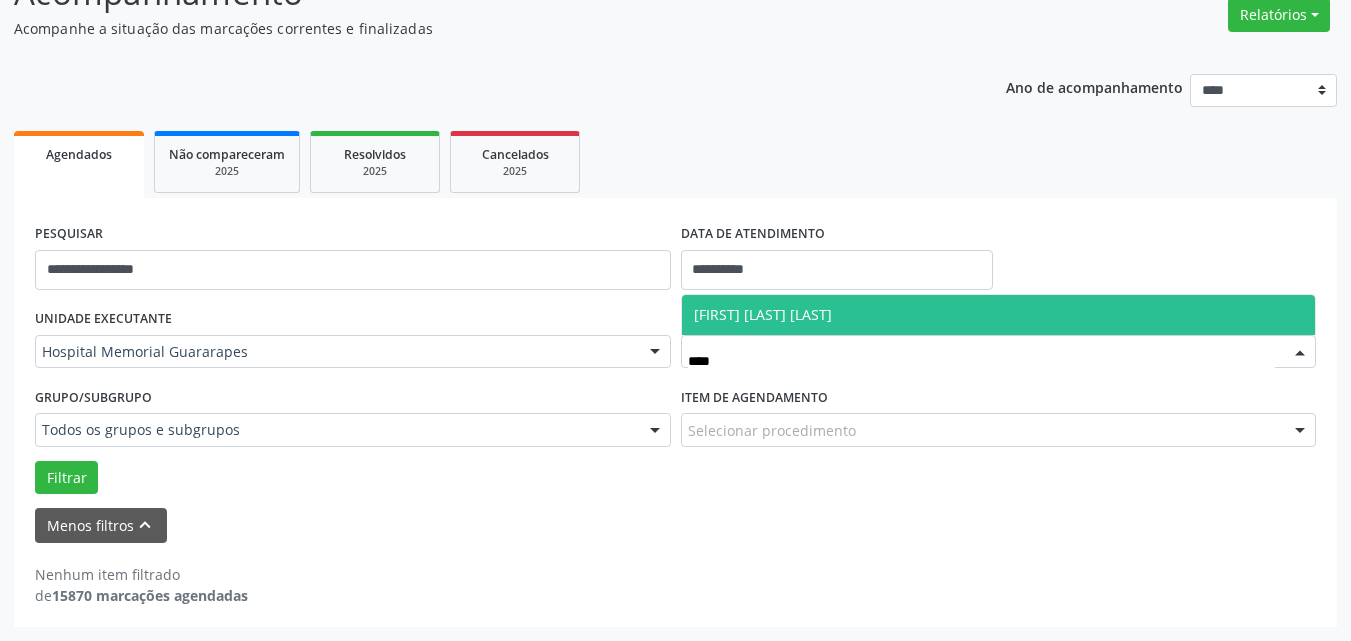 click on "[FIRST] [LAST] [LAST]" at bounding box center (763, 314) 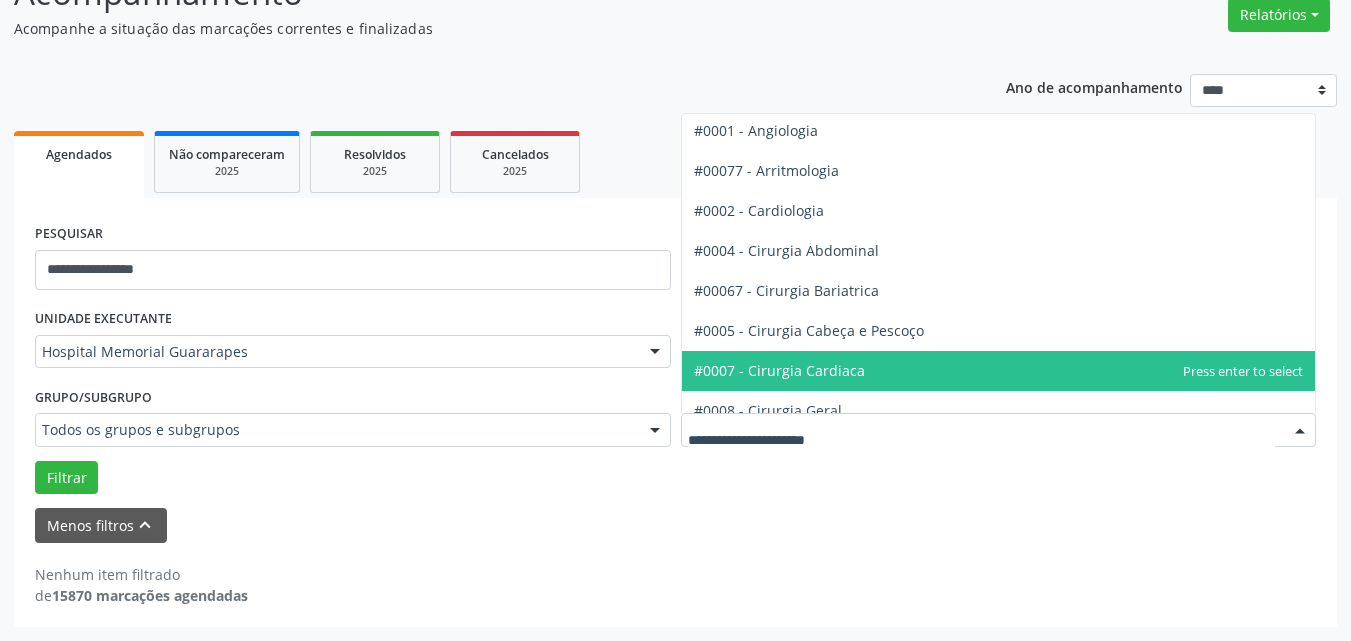 scroll, scrollTop: 0, scrollLeft: 0, axis: both 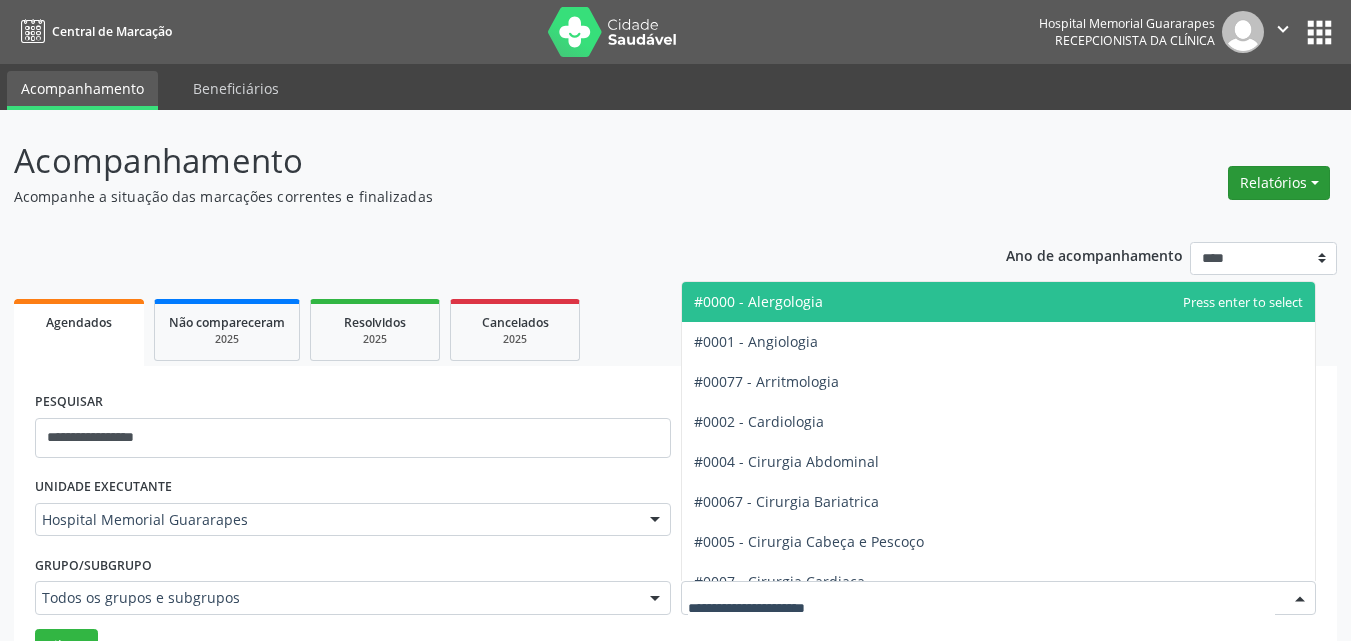 click on "Relatórios" at bounding box center (1279, 183) 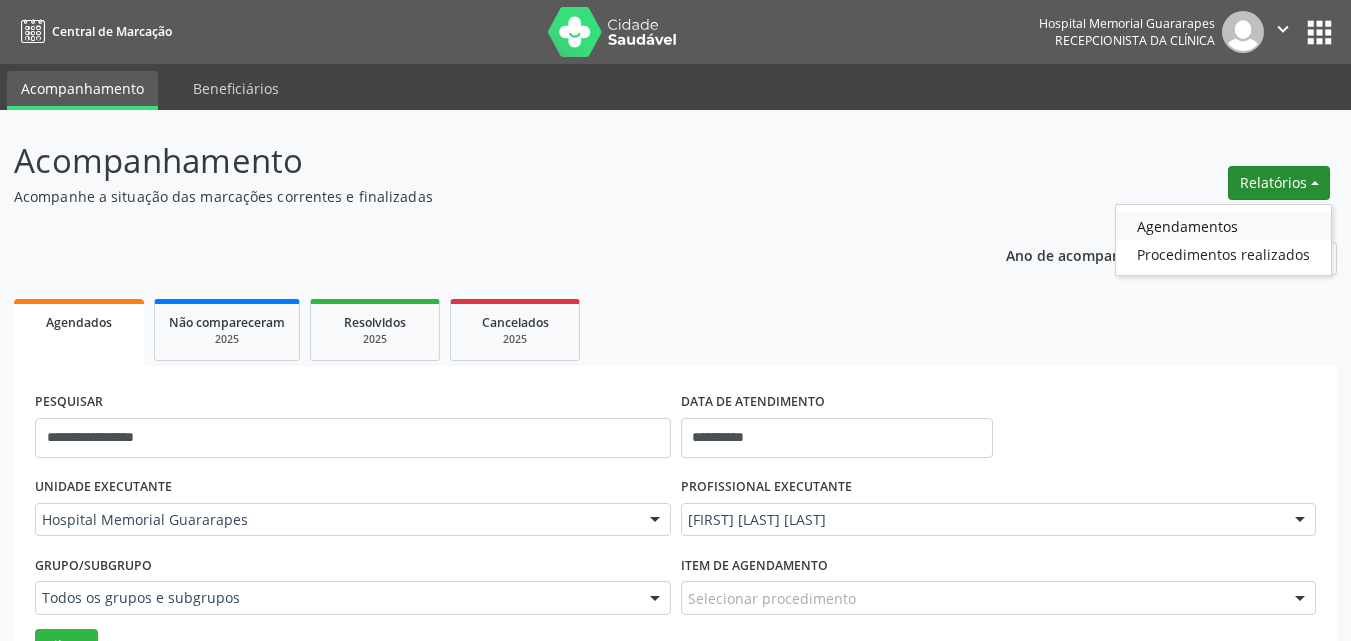 click on "Agendamentos" at bounding box center [1223, 226] 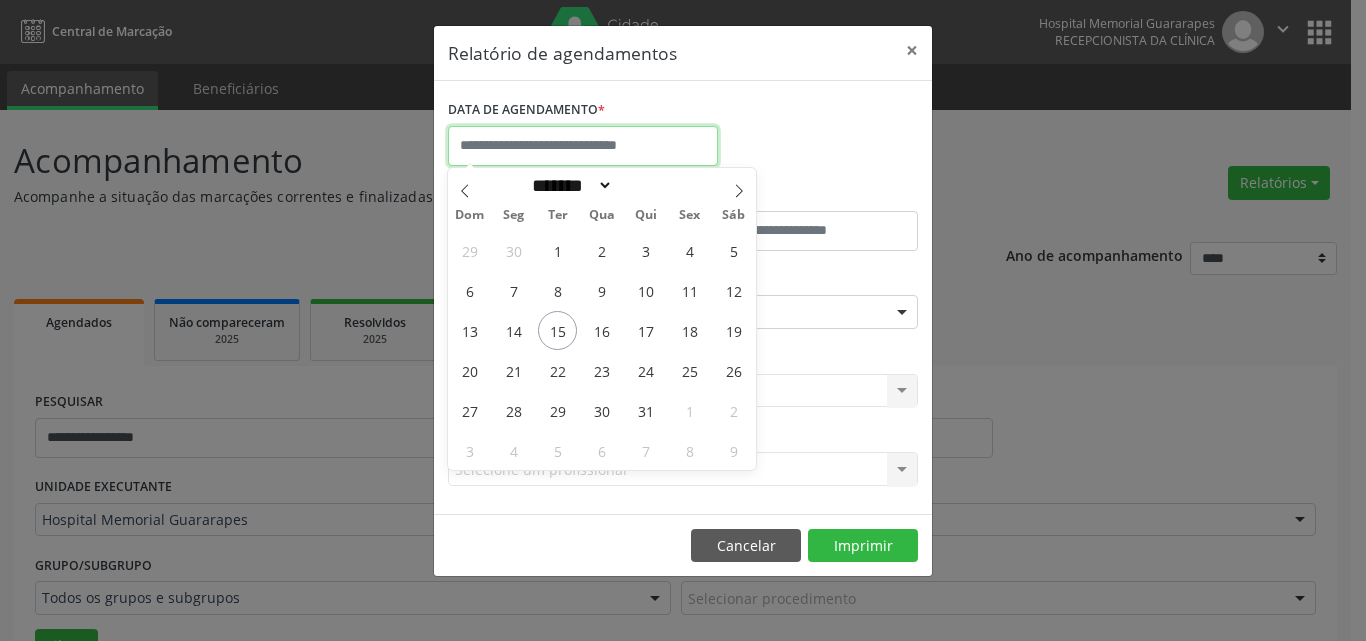 click at bounding box center [583, 146] 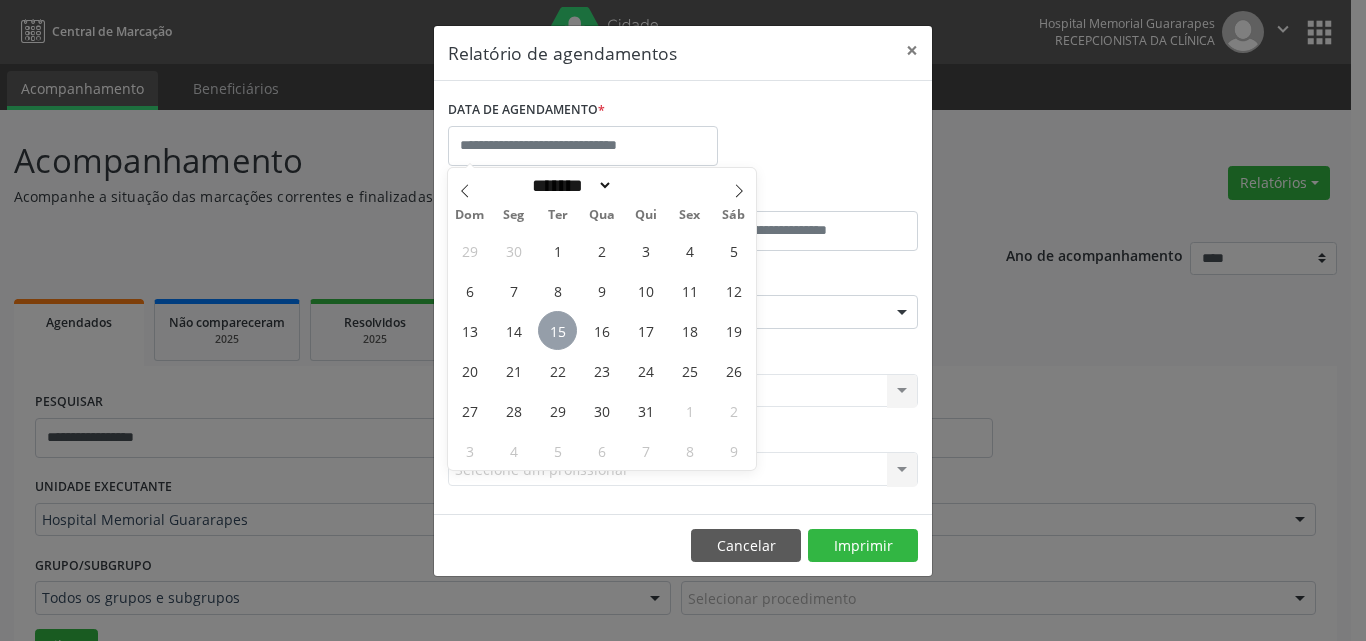 click on "15" at bounding box center (557, 330) 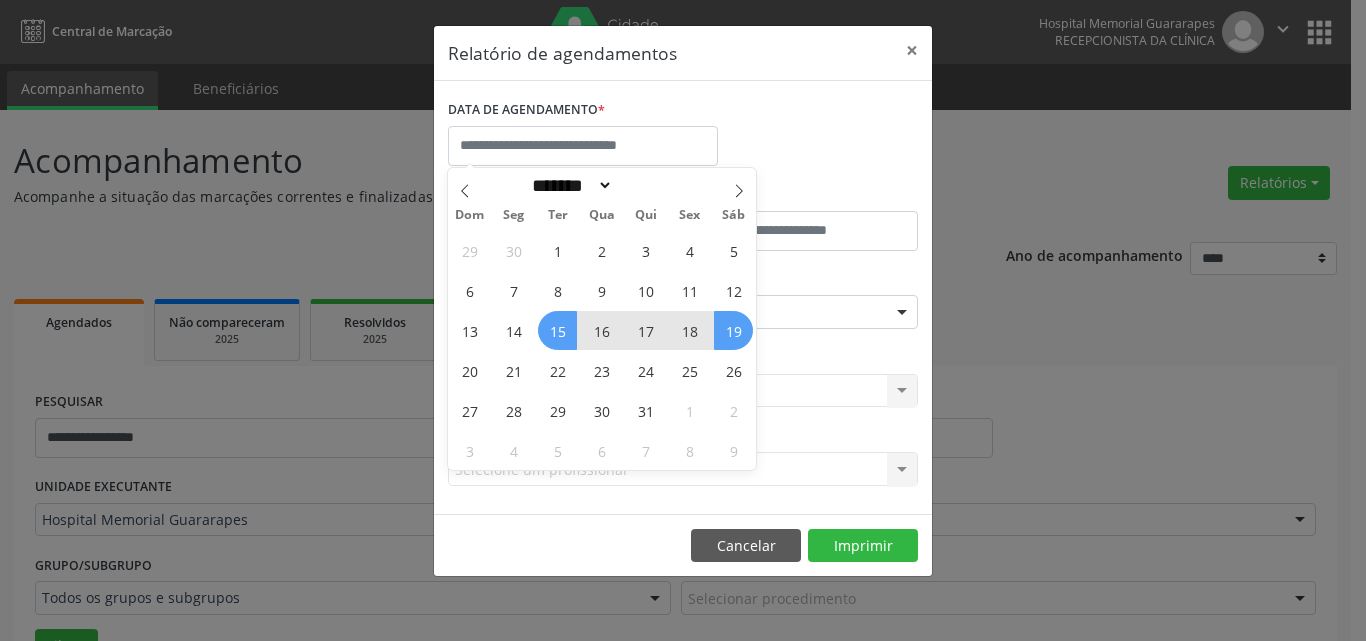 click on "Seleciona uma especialidade" at bounding box center (683, 312) 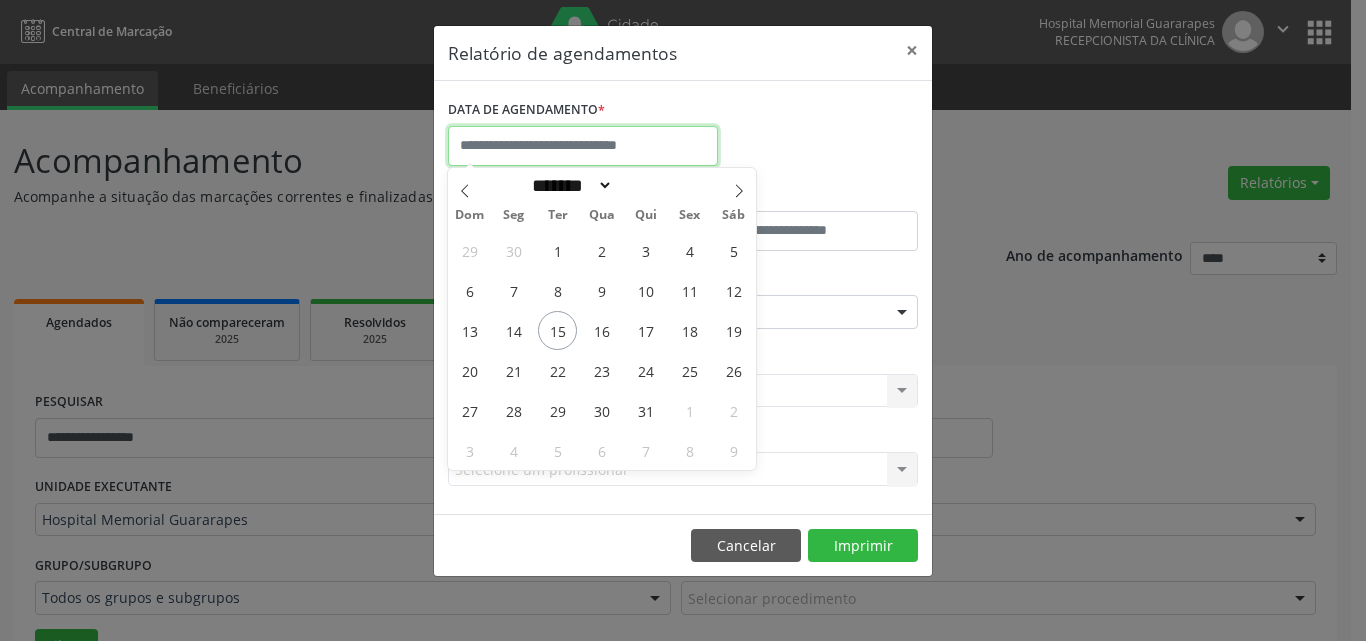 click at bounding box center (583, 146) 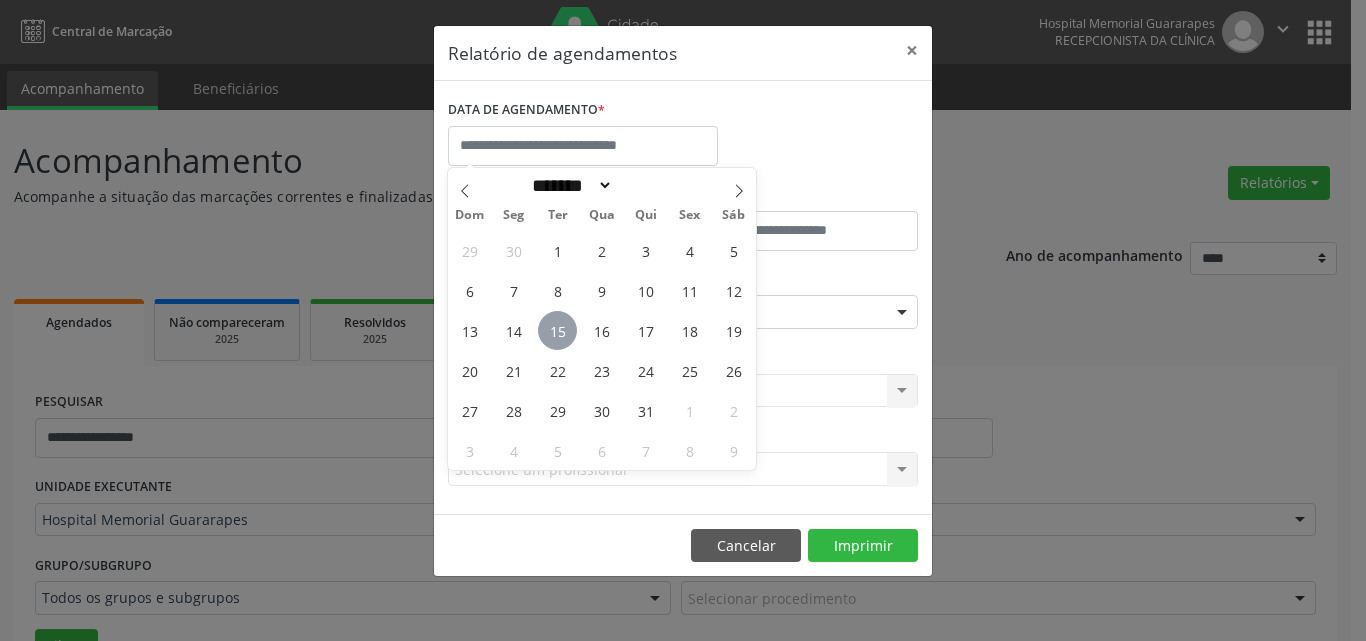 click on "15" at bounding box center (557, 330) 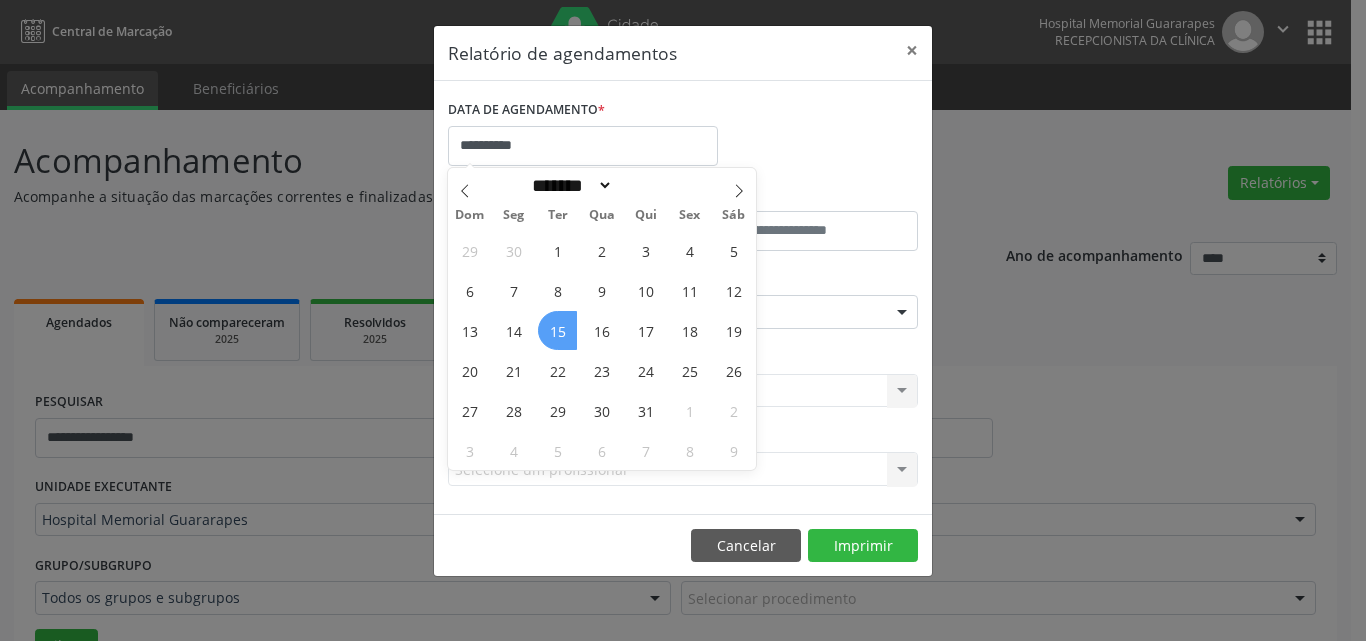 click on "15" at bounding box center (557, 330) 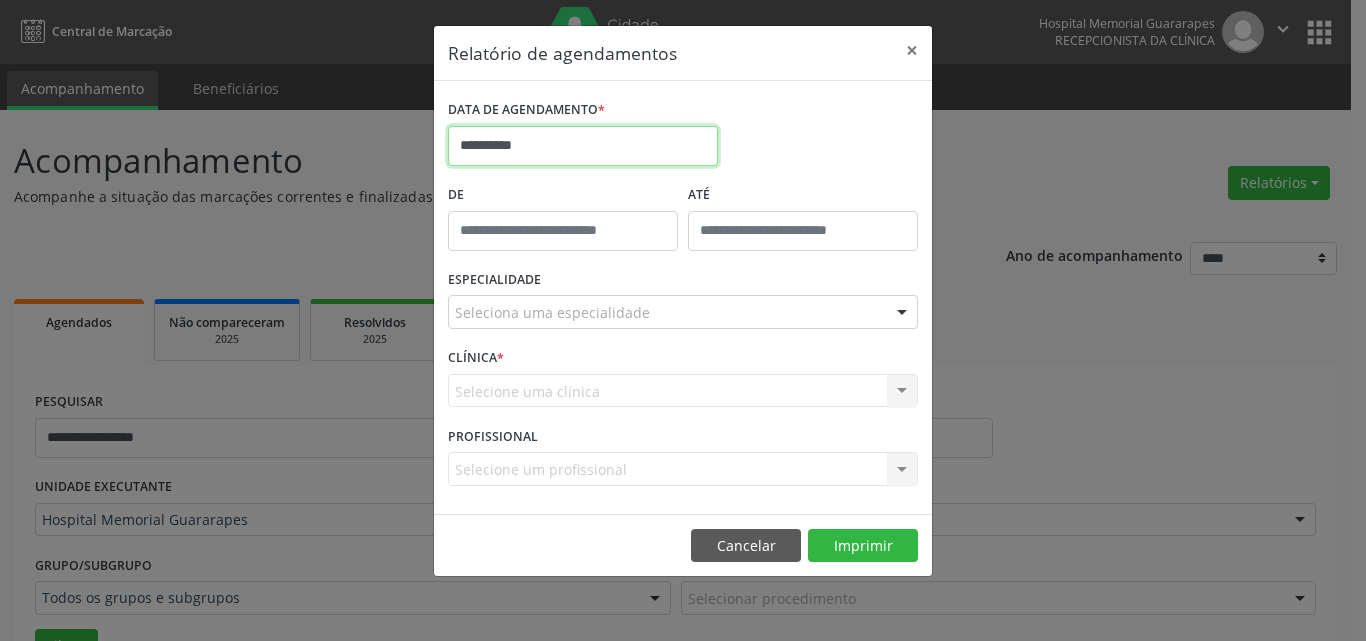 click on "**********" at bounding box center [583, 146] 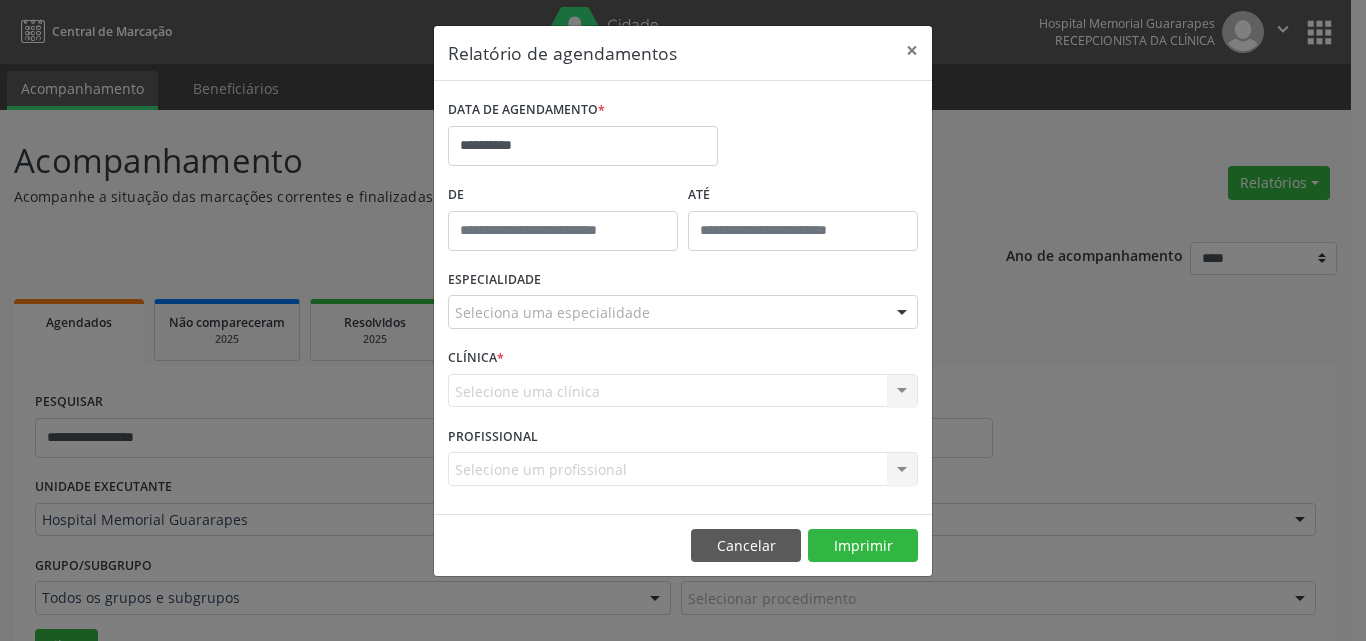 click on "**********" at bounding box center (683, 137) 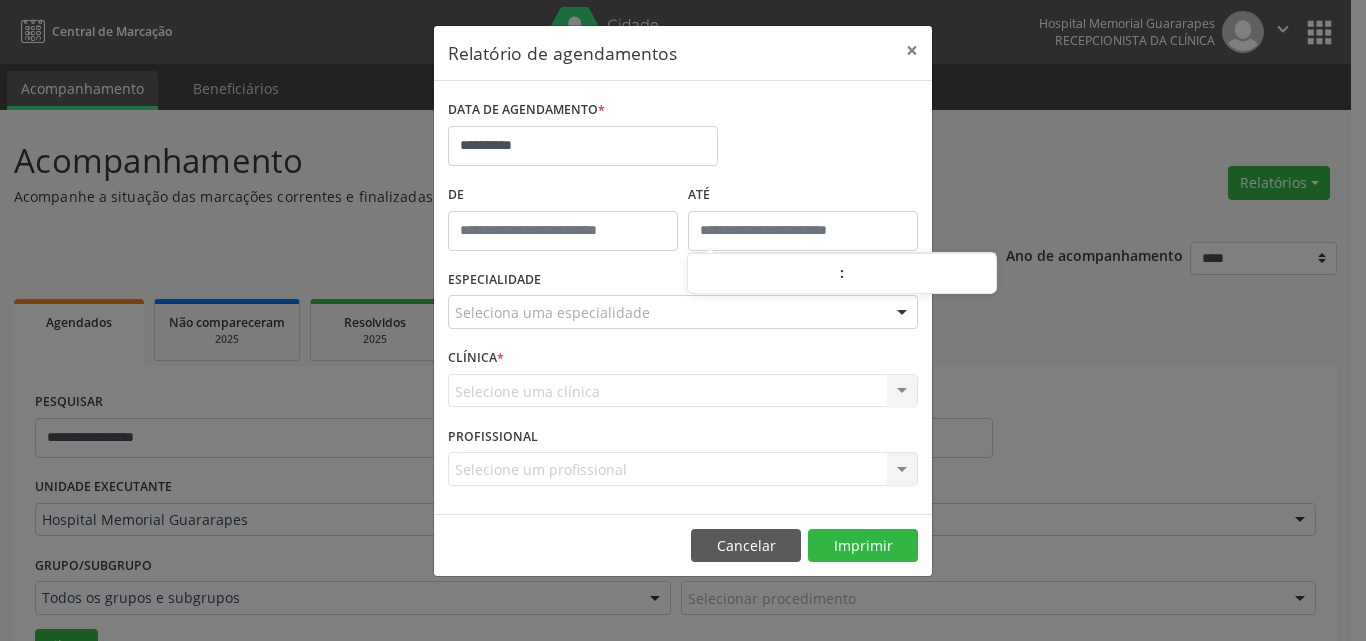 type on "*****" 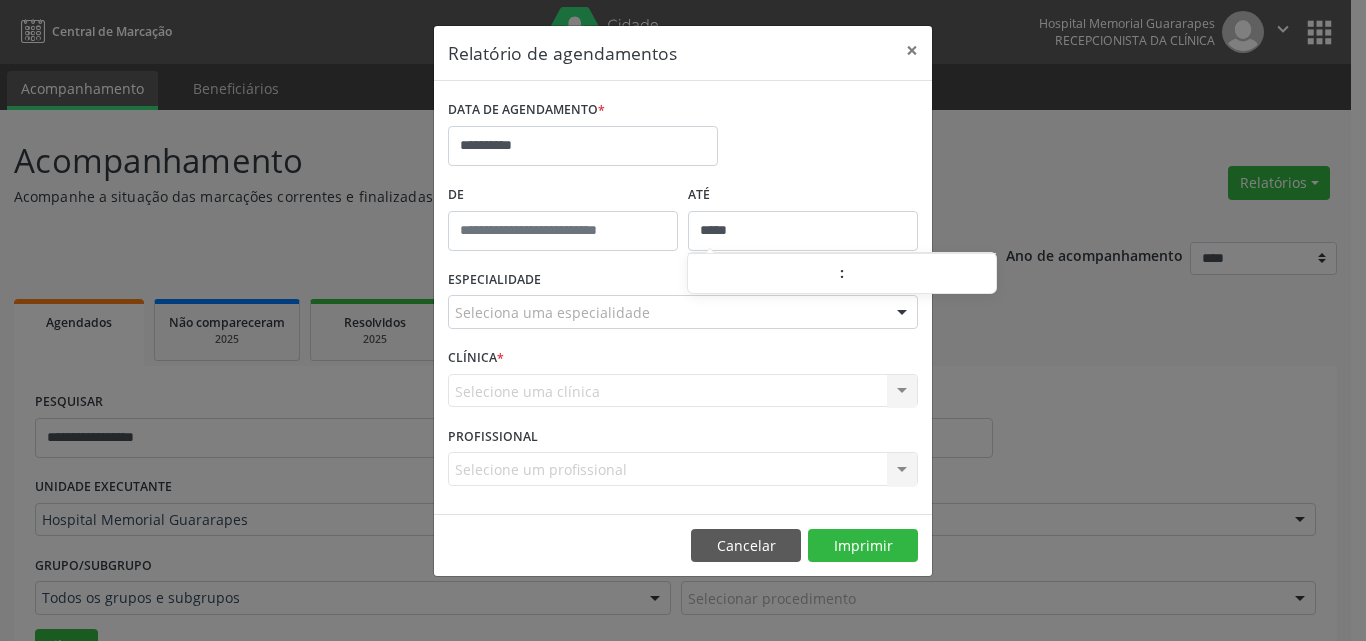 click on "*****" at bounding box center (803, 231) 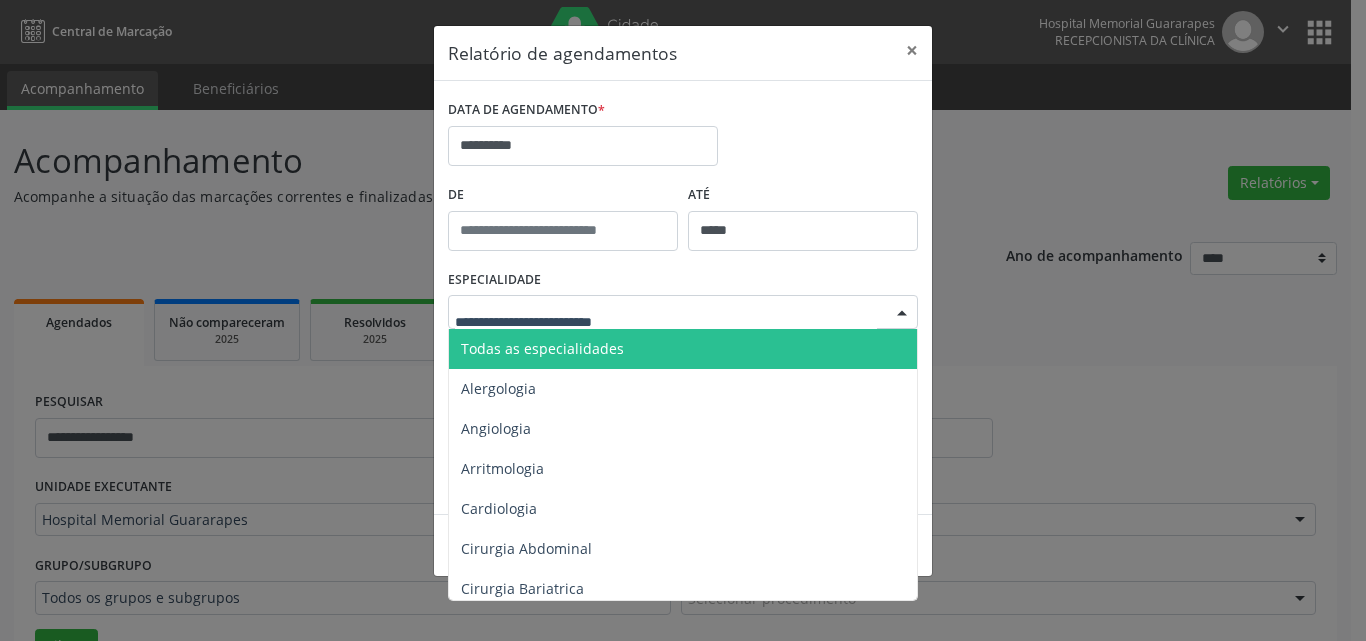 drag, startPoint x: 527, startPoint y: 351, endPoint x: 539, endPoint y: 349, distance: 12.165525 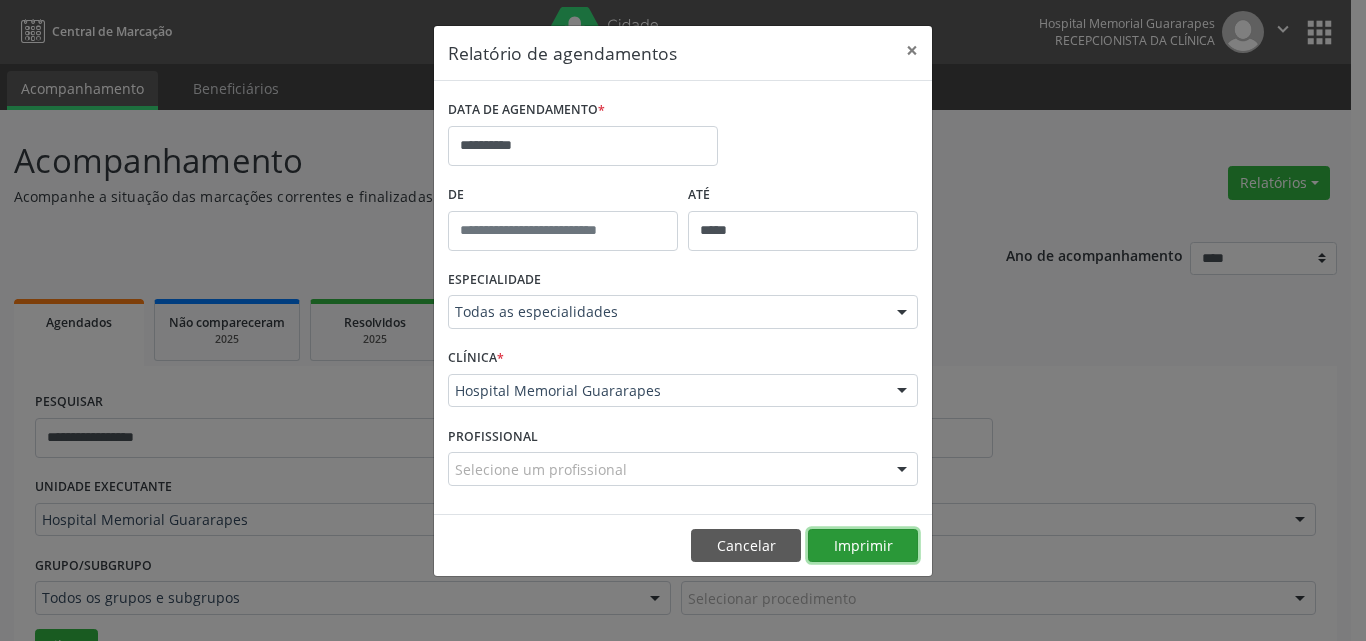 click on "Imprimir" at bounding box center [863, 546] 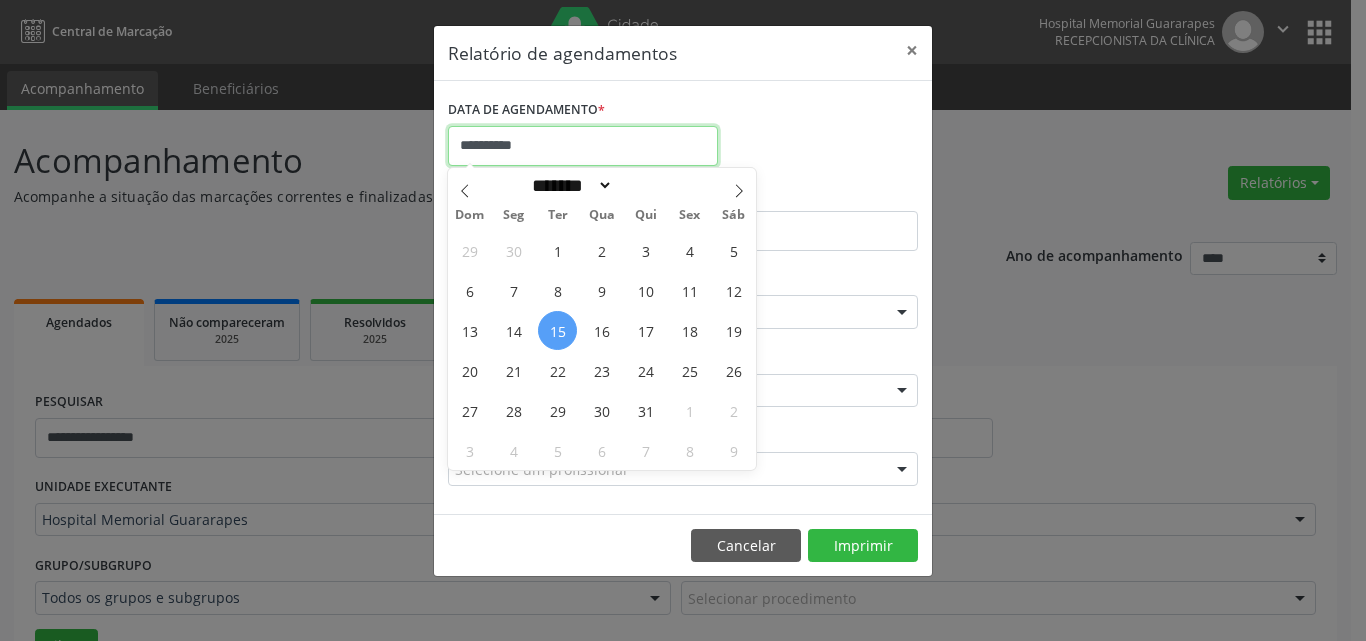 click on "**********" at bounding box center [583, 146] 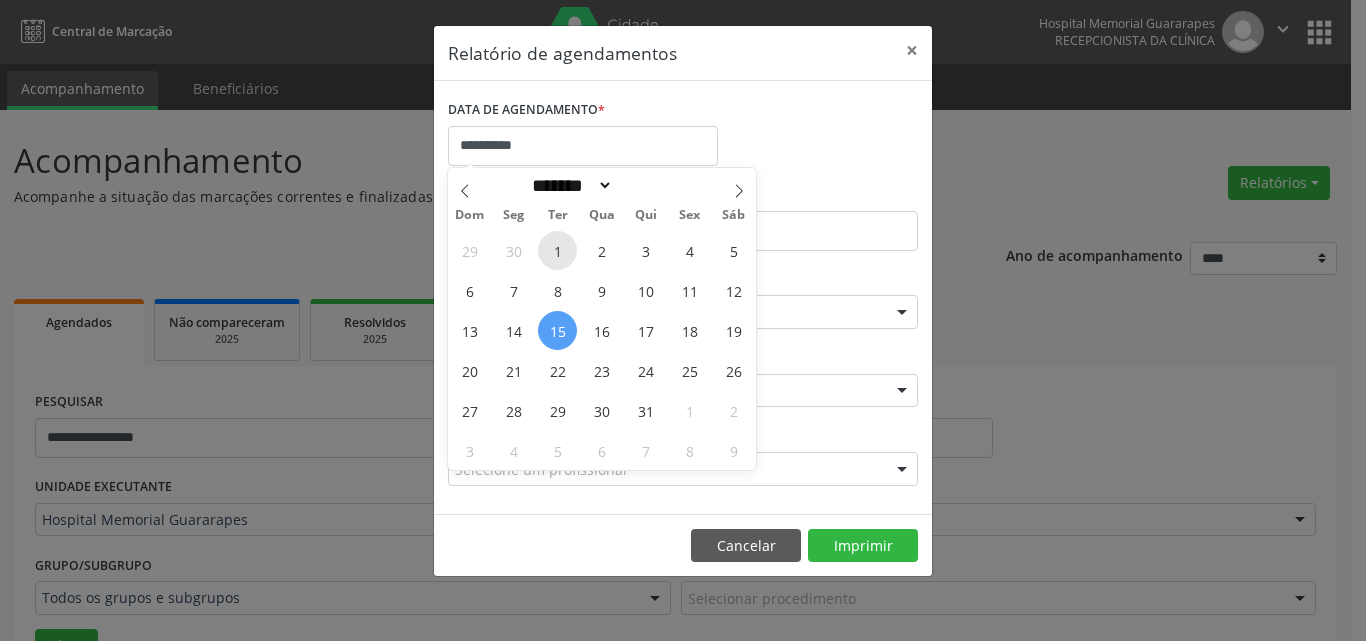 click on "1" at bounding box center [557, 250] 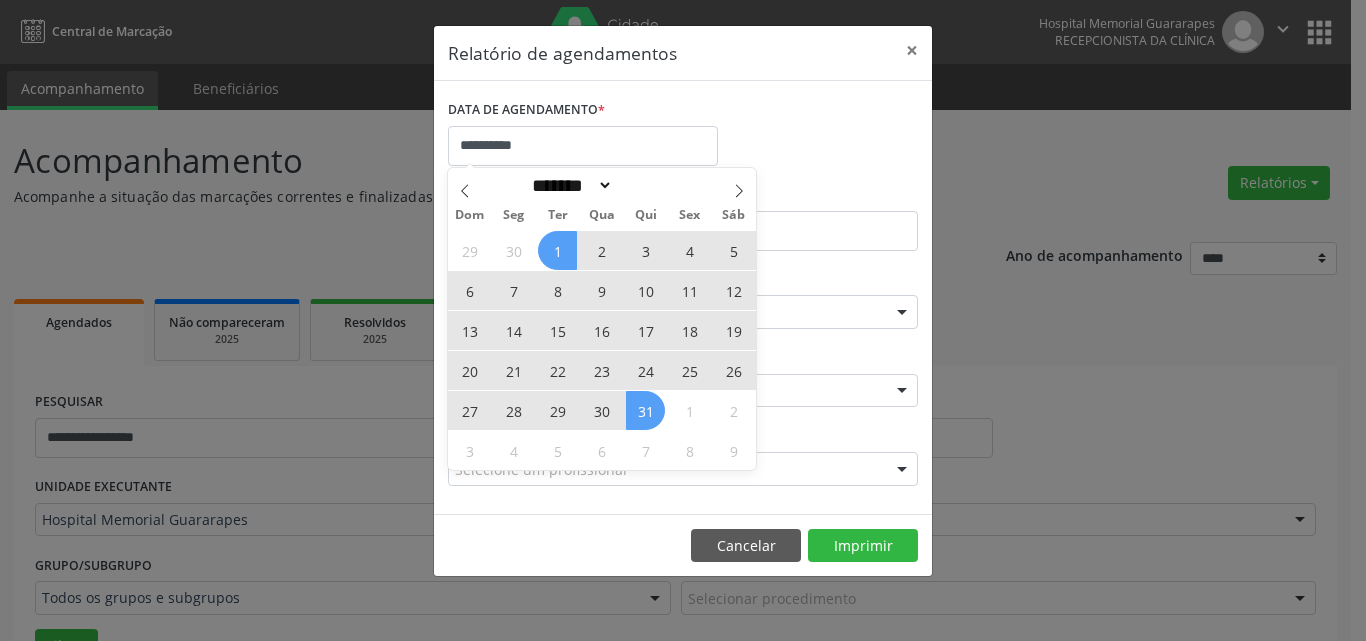 click on "31" at bounding box center (645, 410) 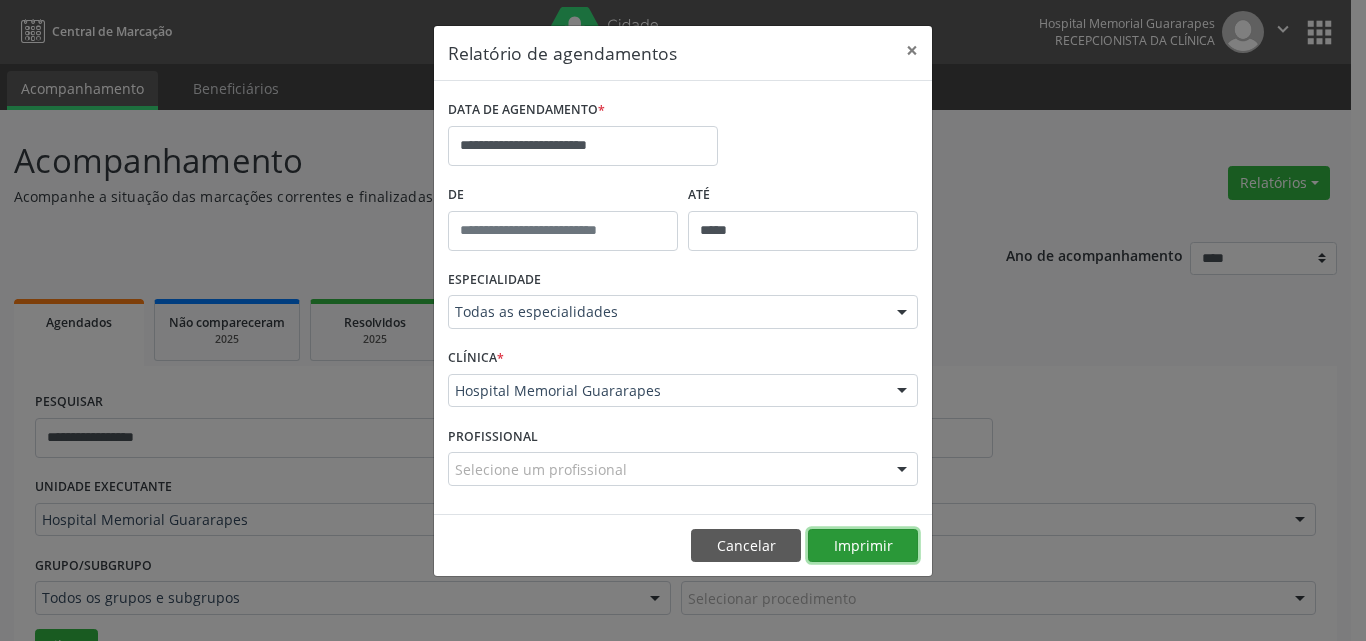 click on "Imprimir" at bounding box center [863, 546] 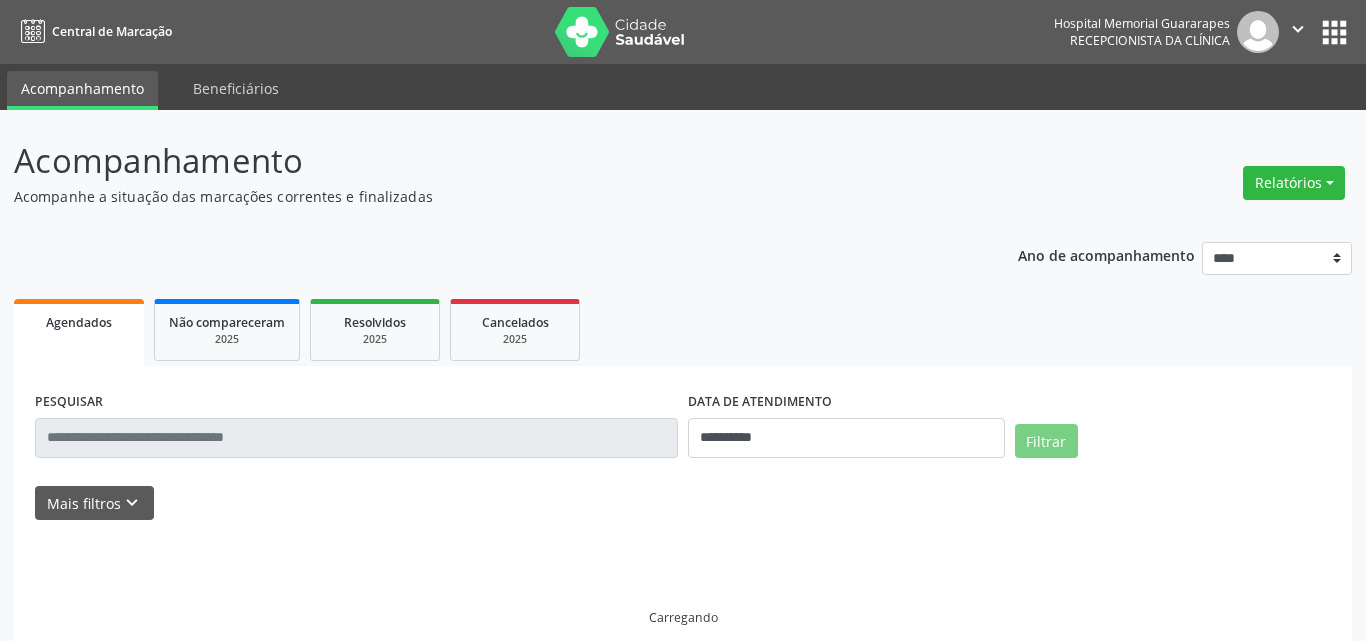 scroll, scrollTop: 0, scrollLeft: 0, axis: both 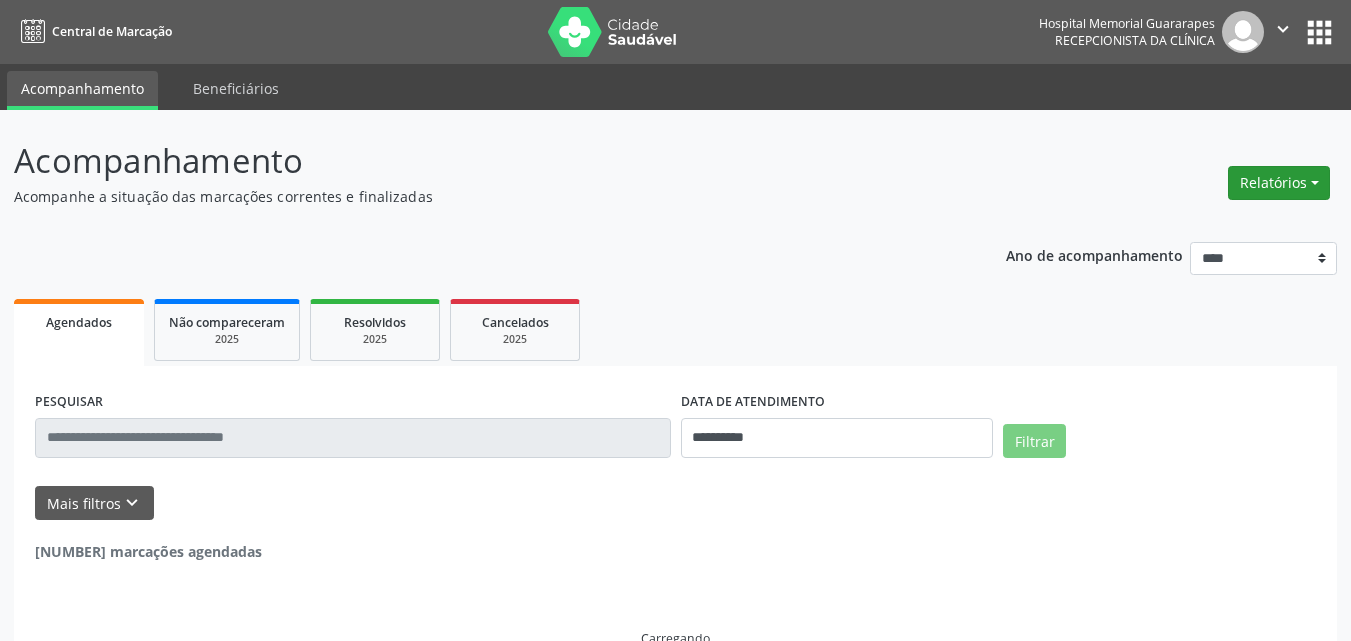 click on "Relatórios" at bounding box center (1279, 183) 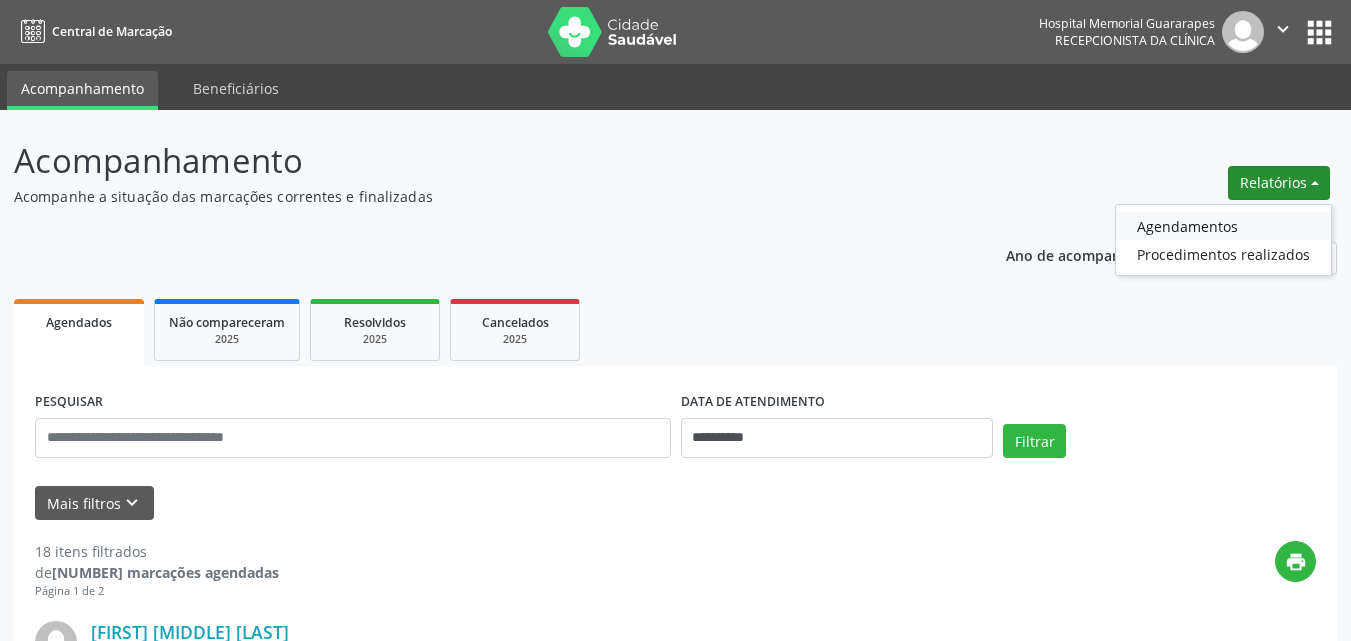 click on "Agendamentos" at bounding box center (1223, 226) 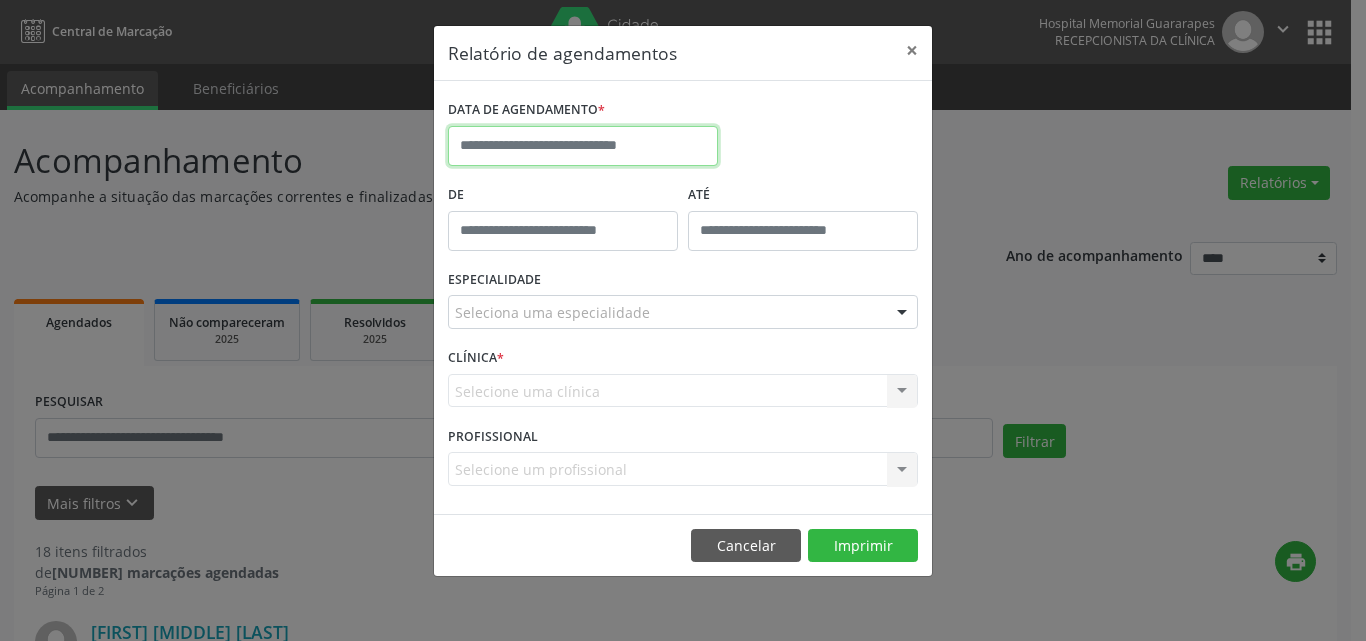 click at bounding box center (583, 146) 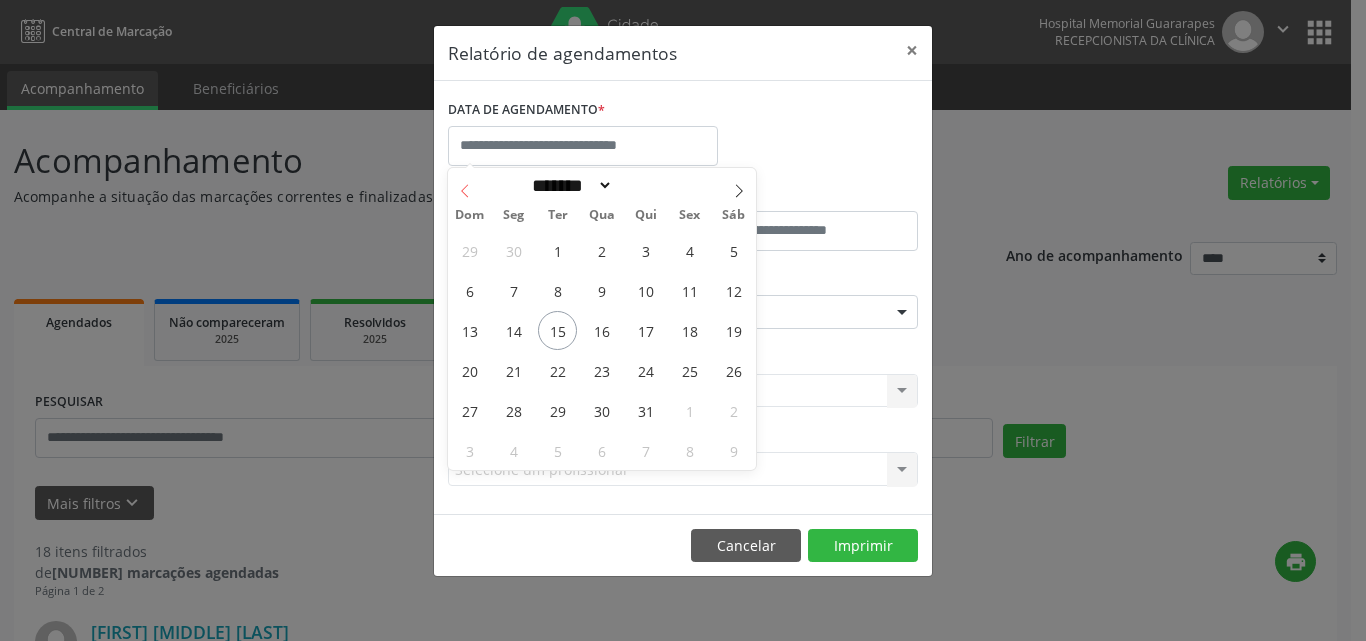 click 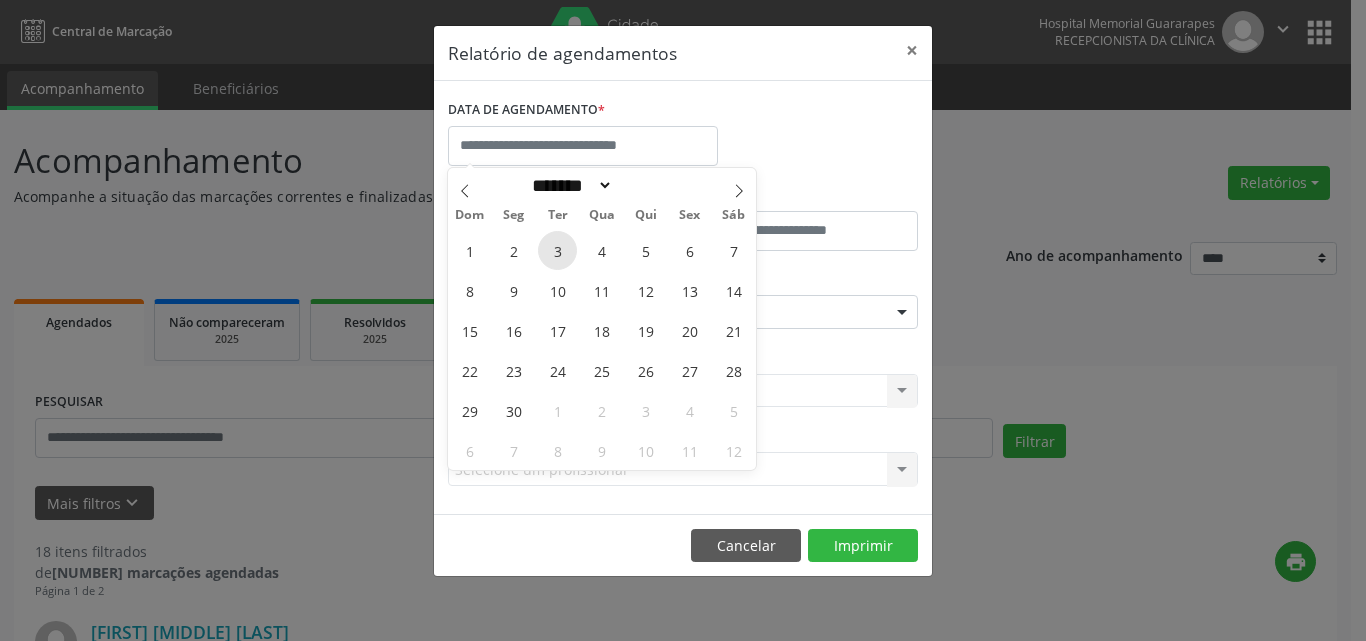 click on "3" at bounding box center [557, 250] 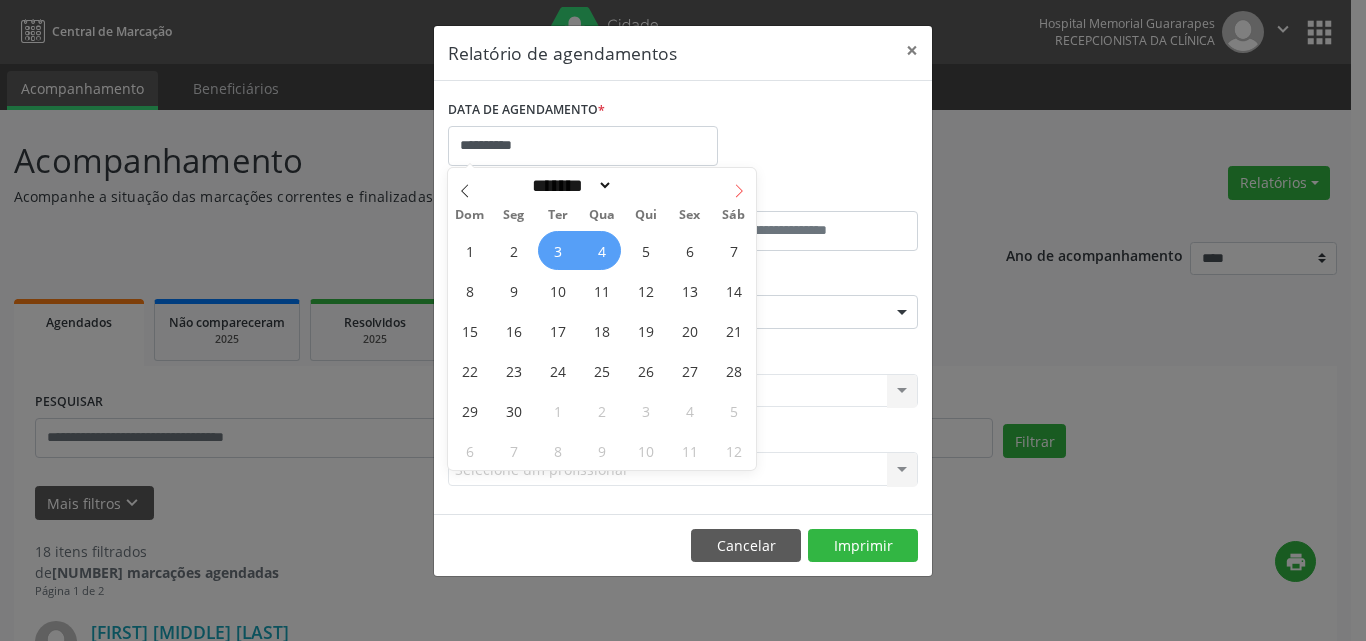 click 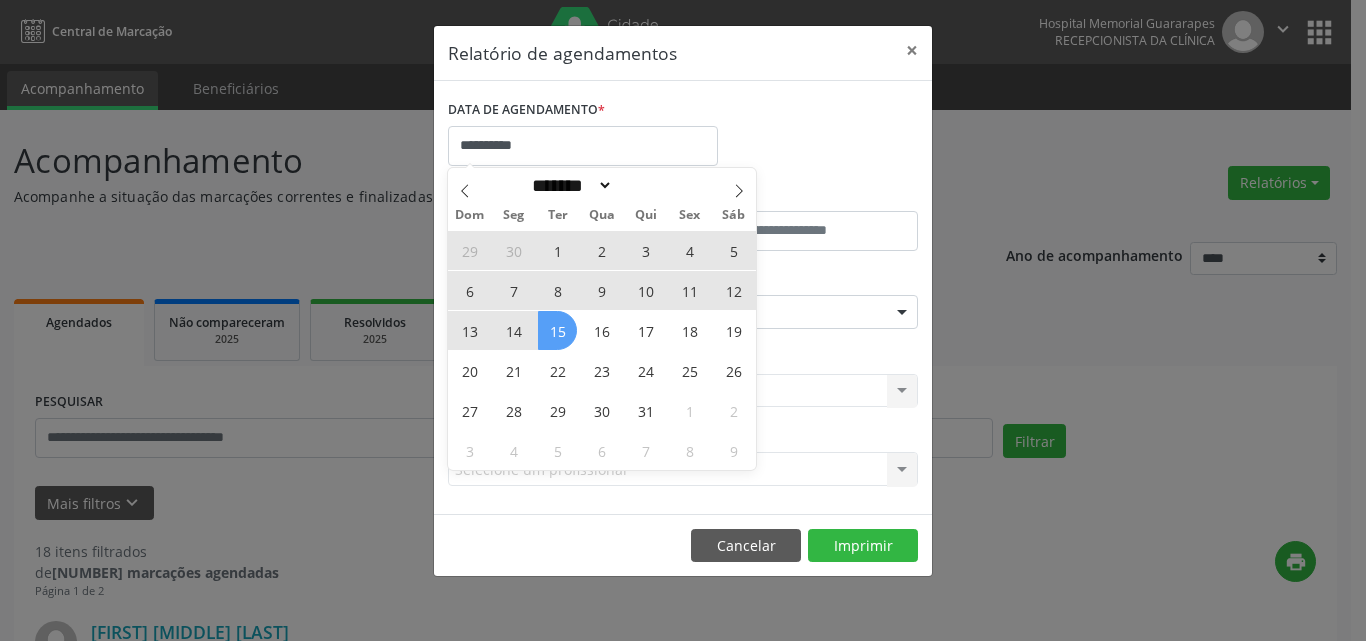 click on "15" at bounding box center (557, 330) 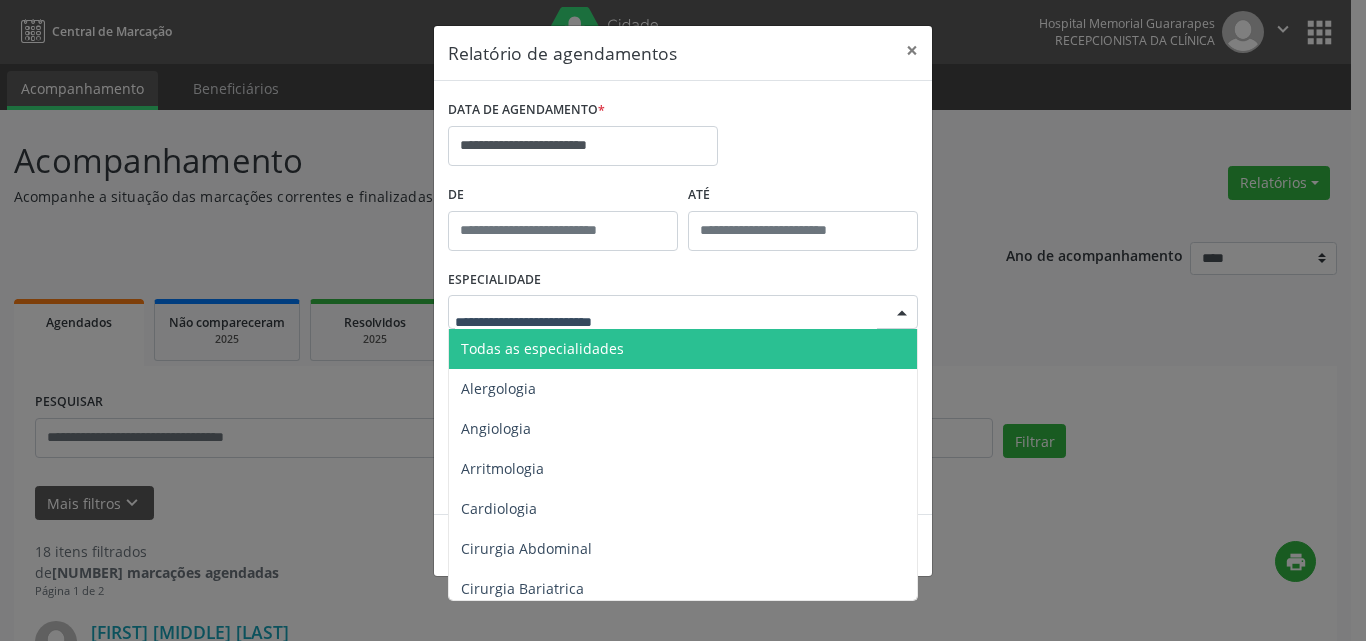 click on "Todas as especialidades" at bounding box center (542, 348) 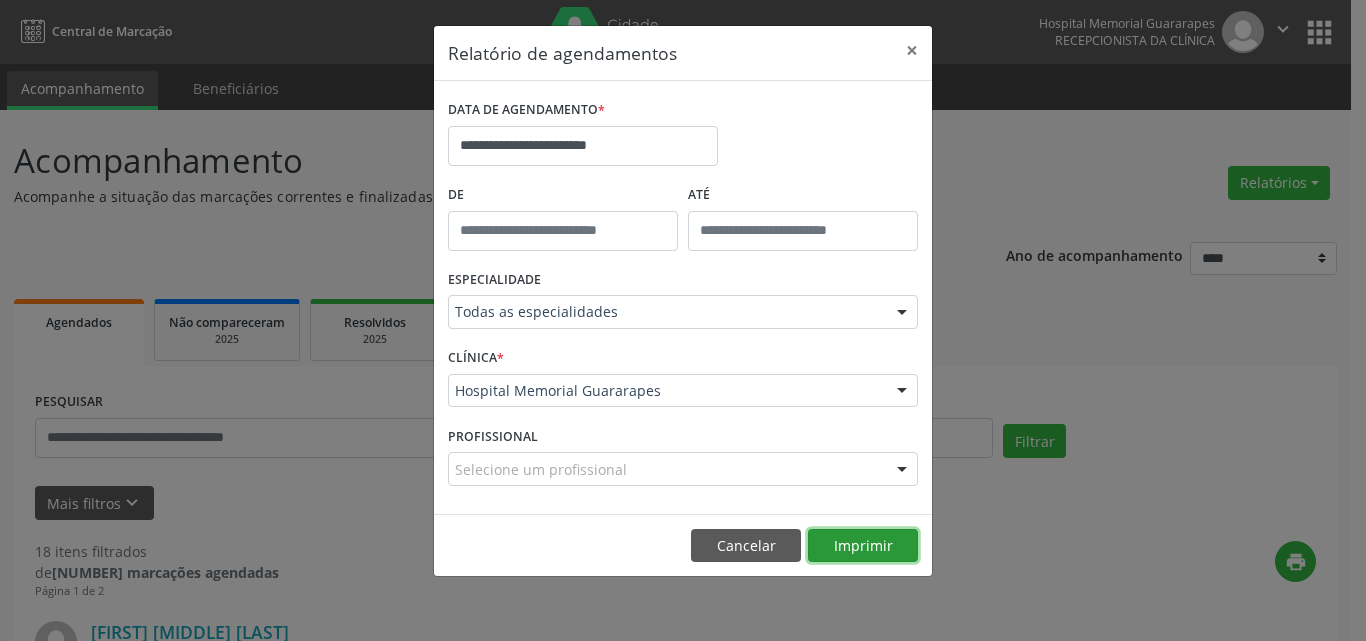 click on "Imprimir" at bounding box center [863, 546] 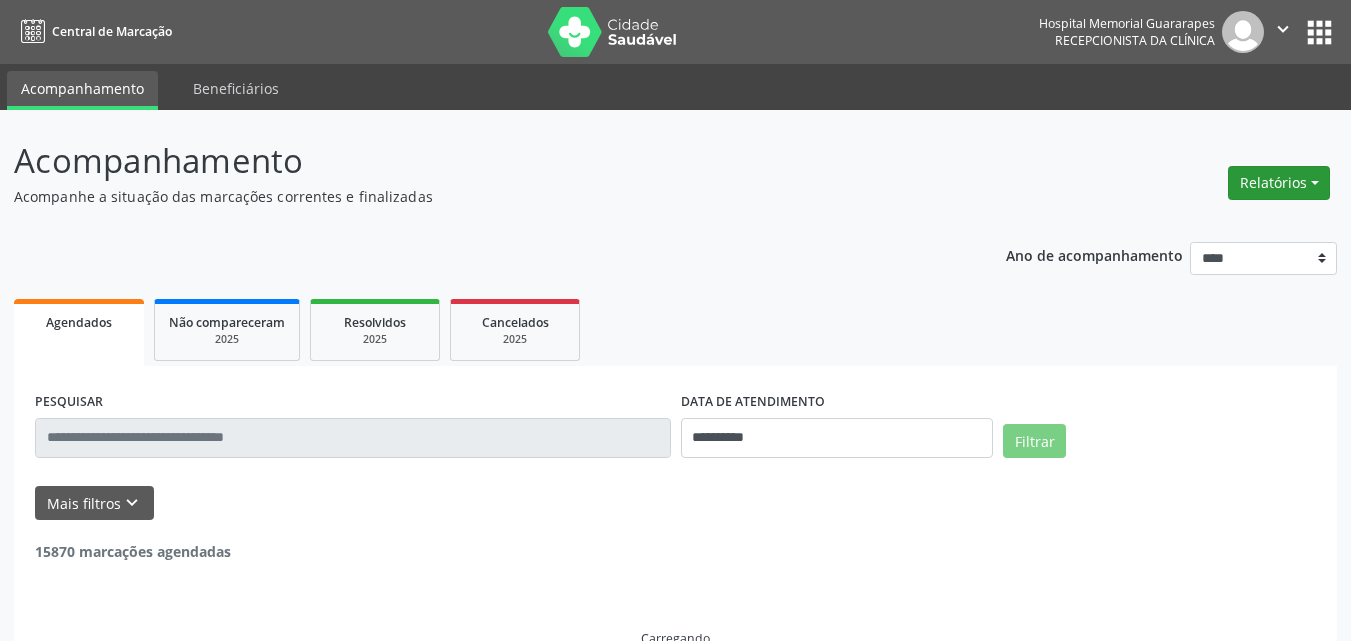 scroll, scrollTop: 0, scrollLeft: 0, axis: both 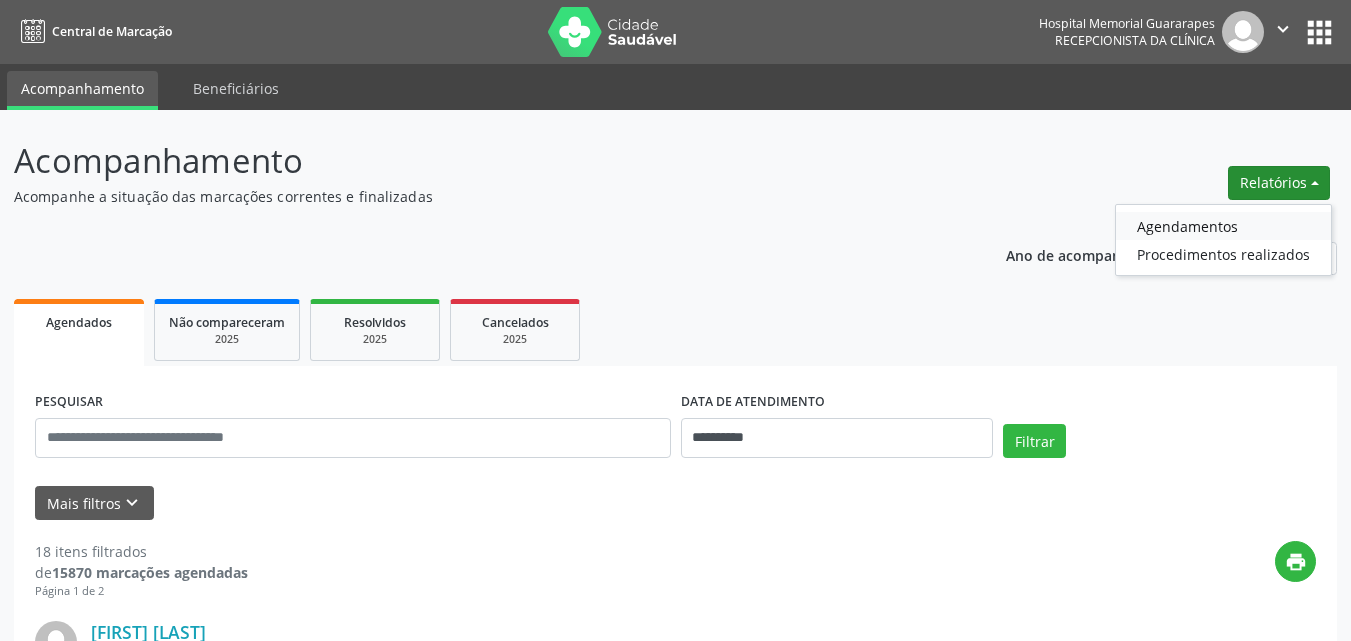 click on "Agendamentos" at bounding box center (1223, 226) 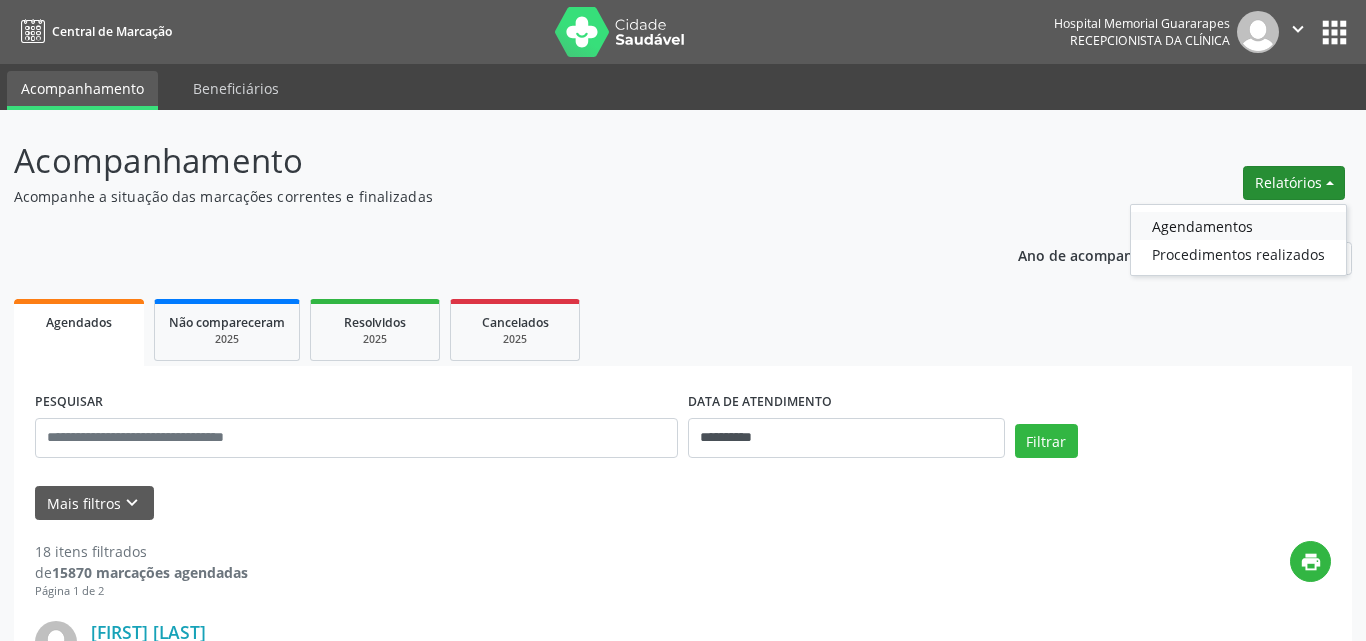 select on "*" 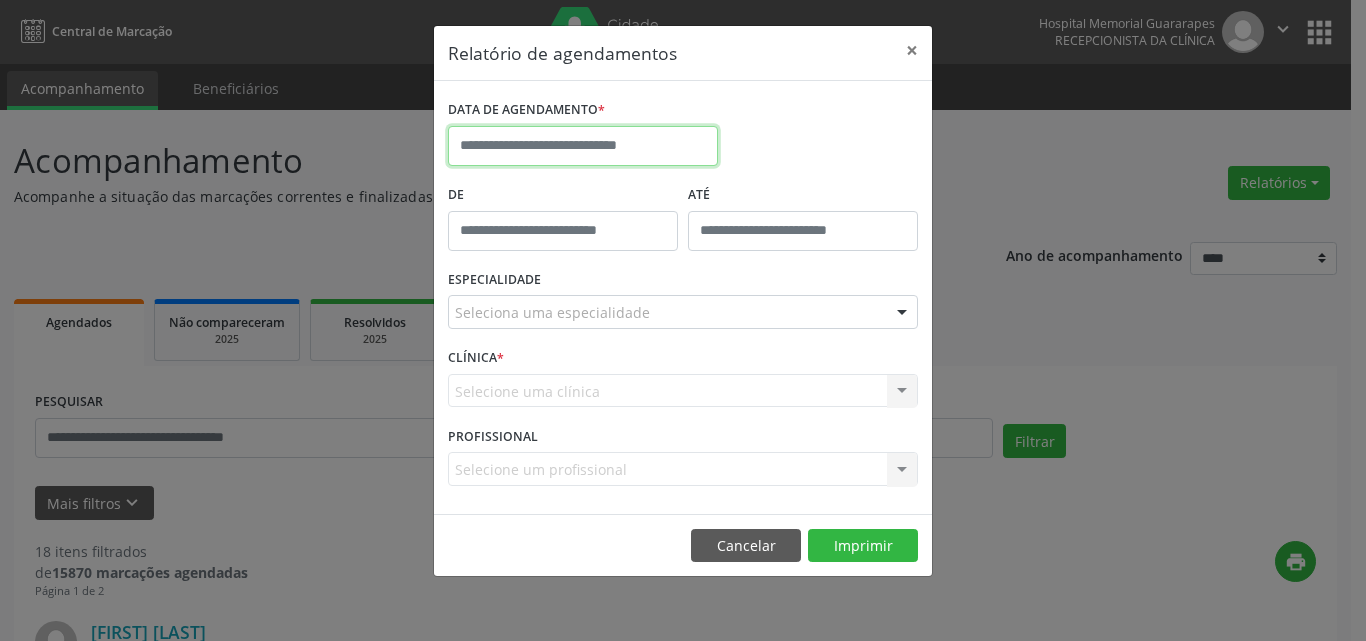 click at bounding box center (583, 146) 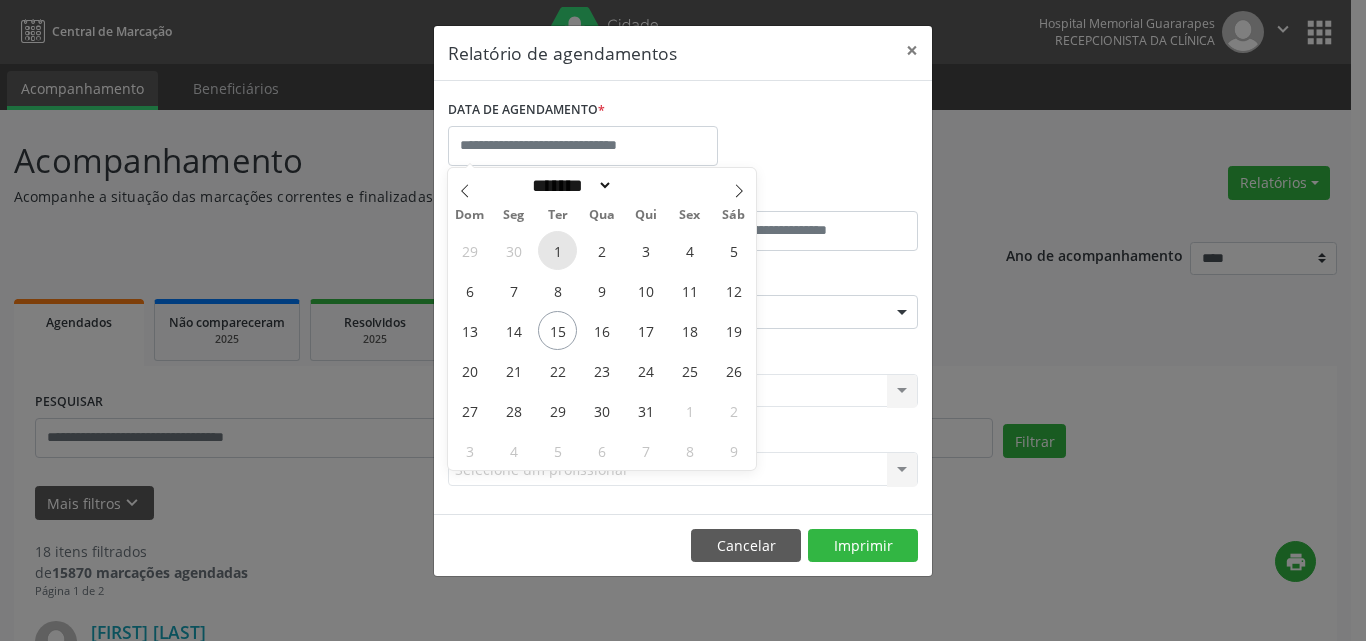 click on "1" at bounding box center (557, 250) 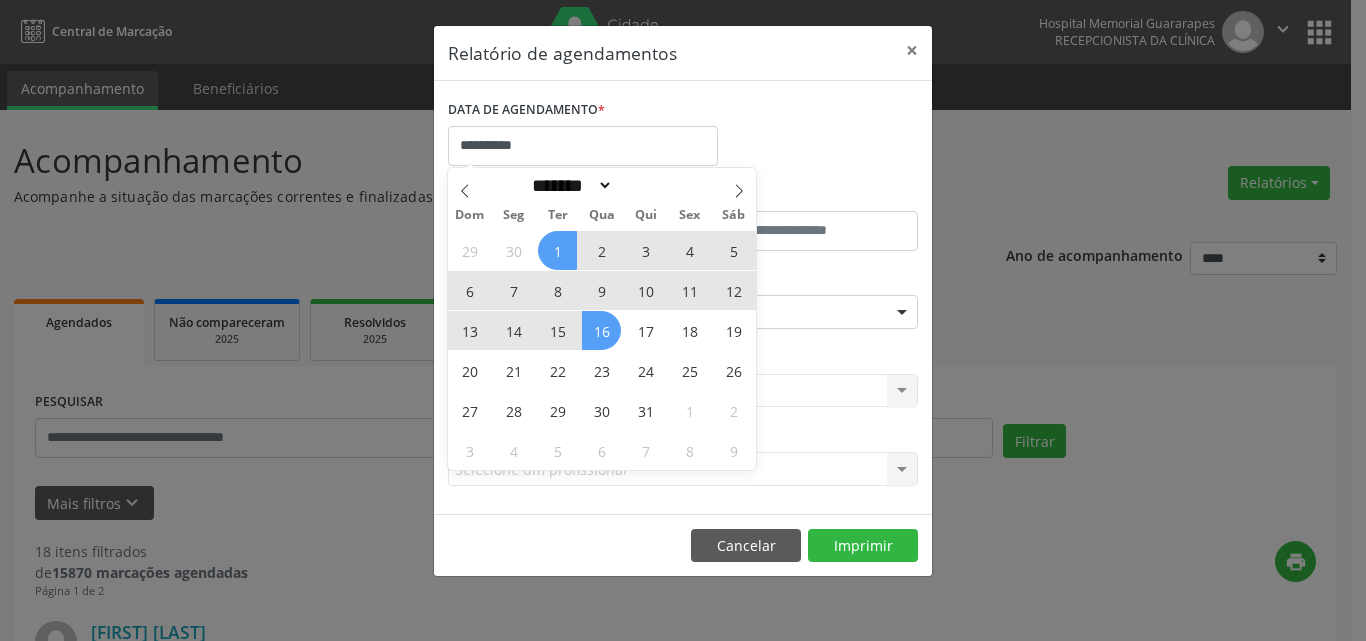 click on "16" at bounding box center (601, 330) 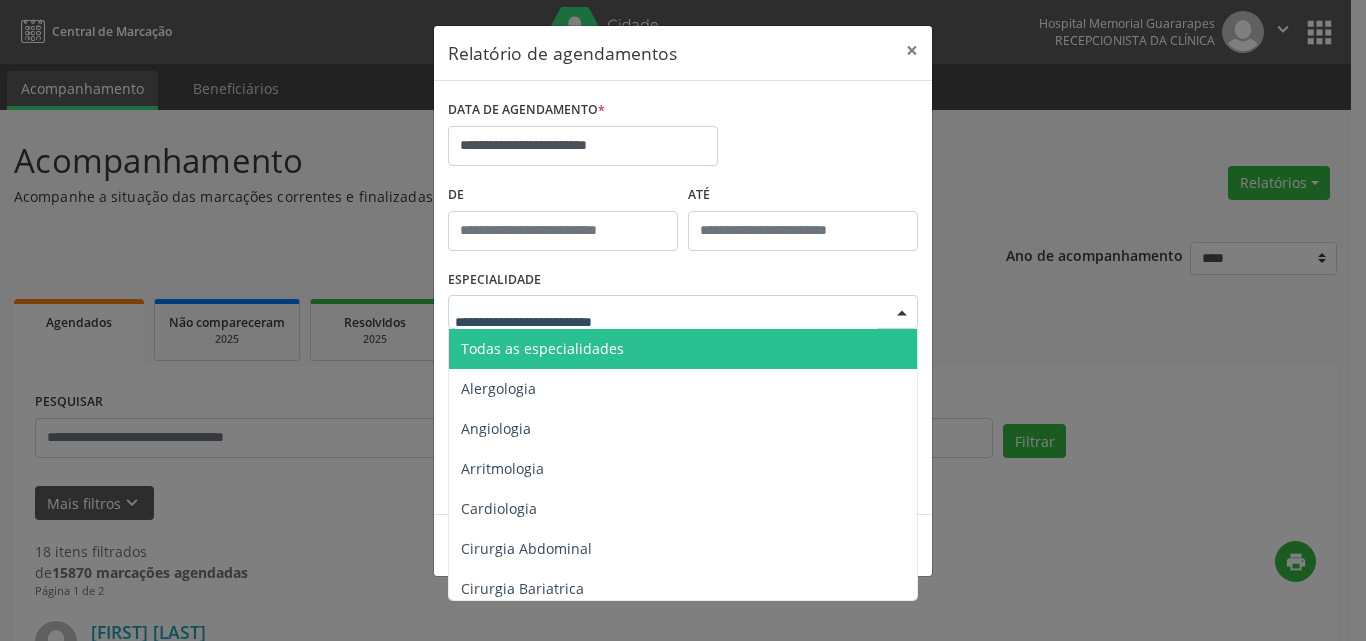 click on "Todas as especialidades" at bounding box center (542, 348) 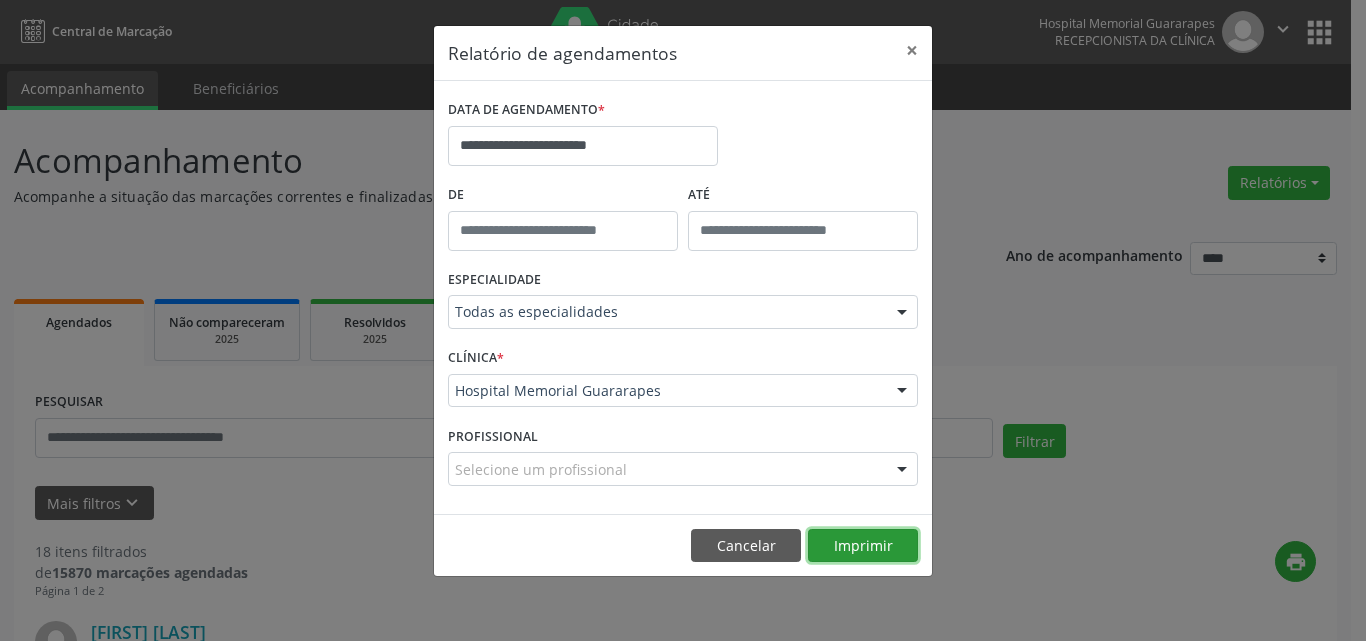 click on "Imprimir" at bounding box center (863, 546) 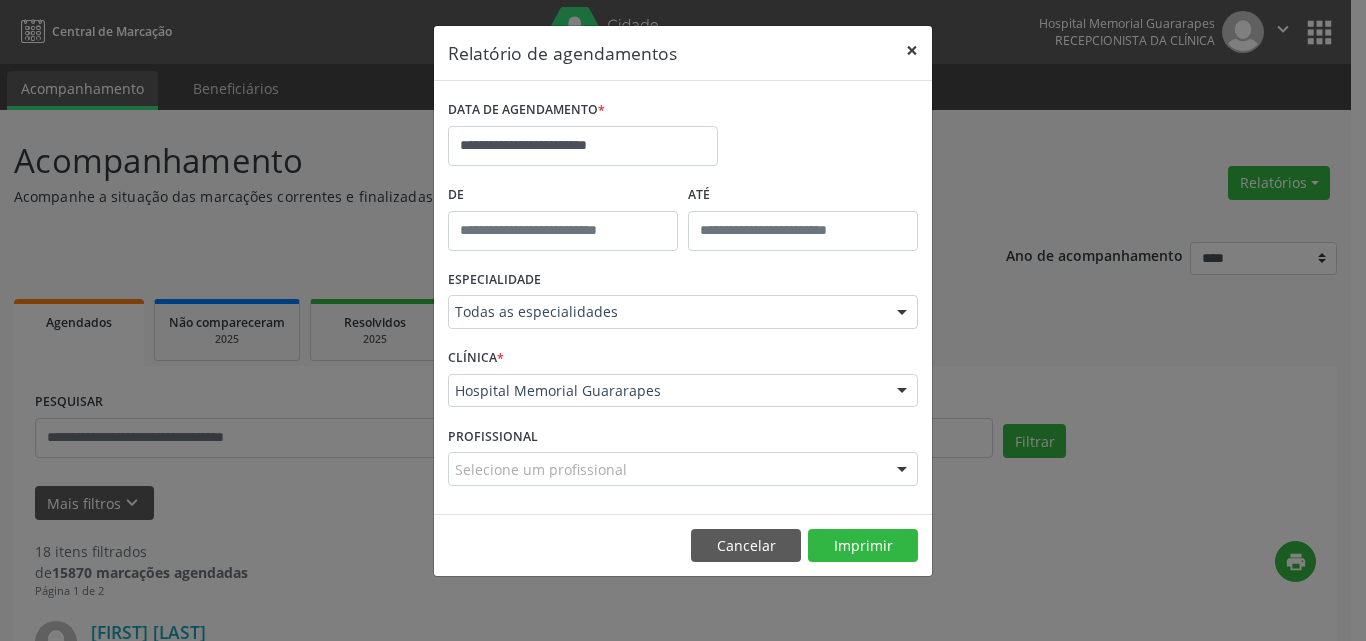 click on "×" at bounding box center (912, 50) 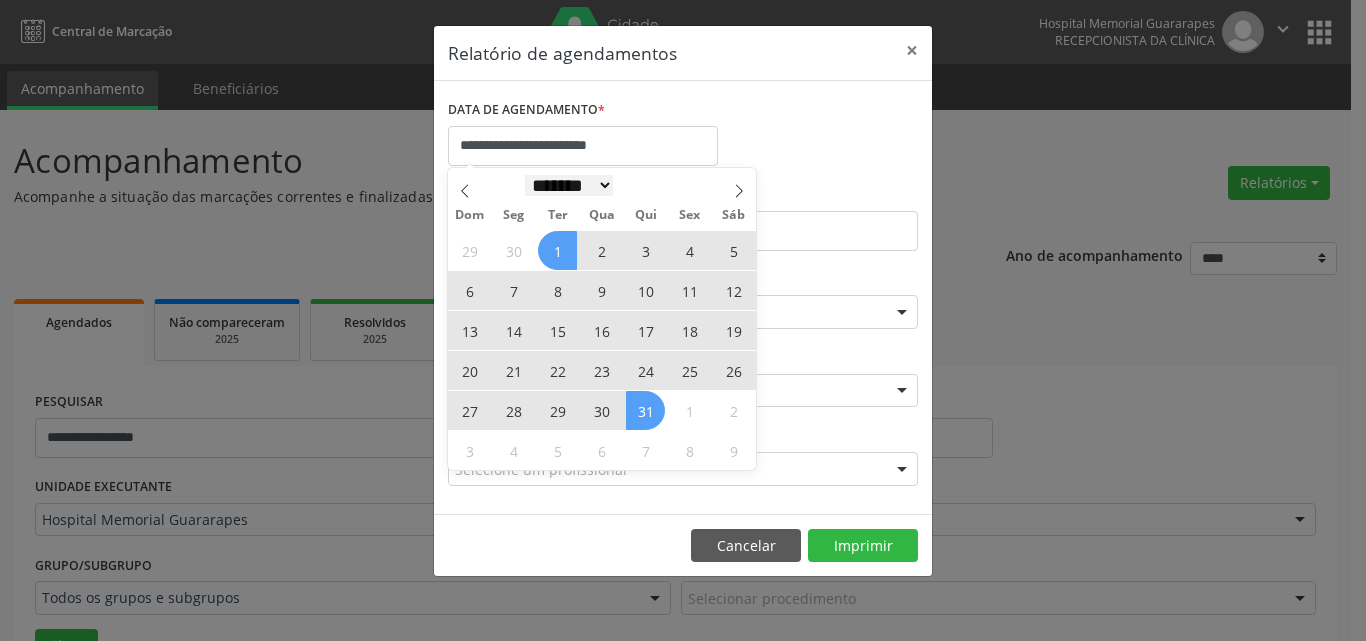 scroll, scrollTop: 0, scrollLeft: 0, axis: both 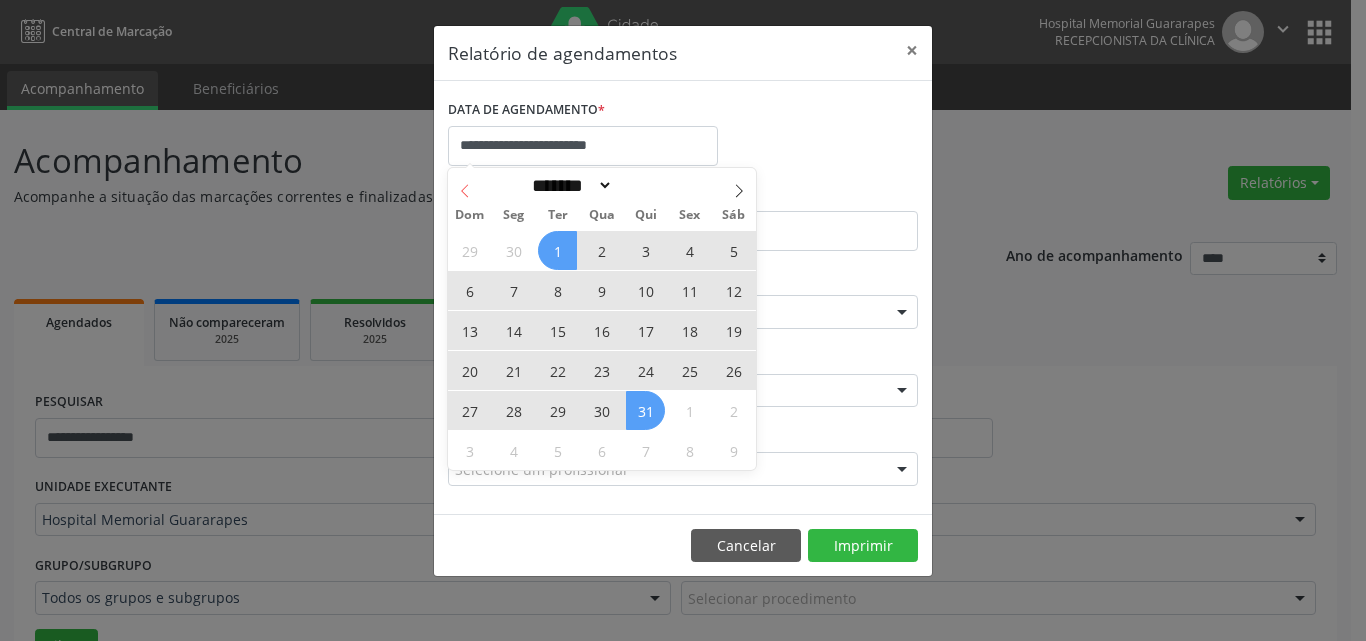 click 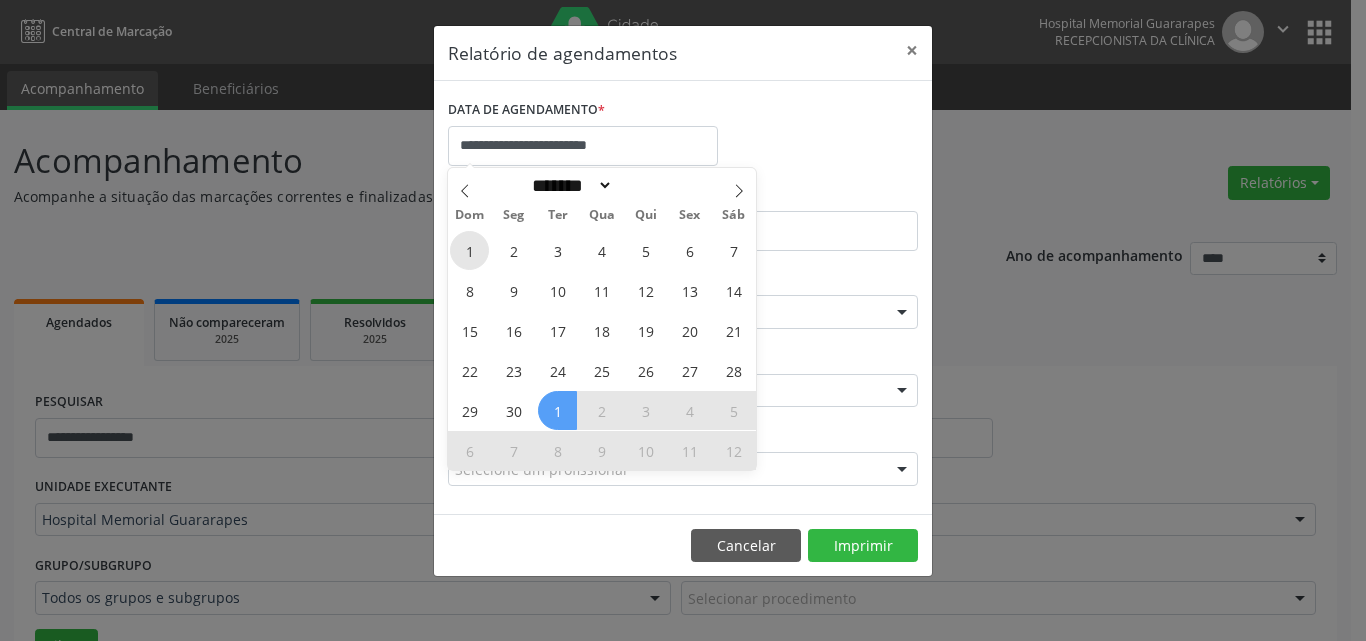 click on "1" at bounding box center [469, 250] 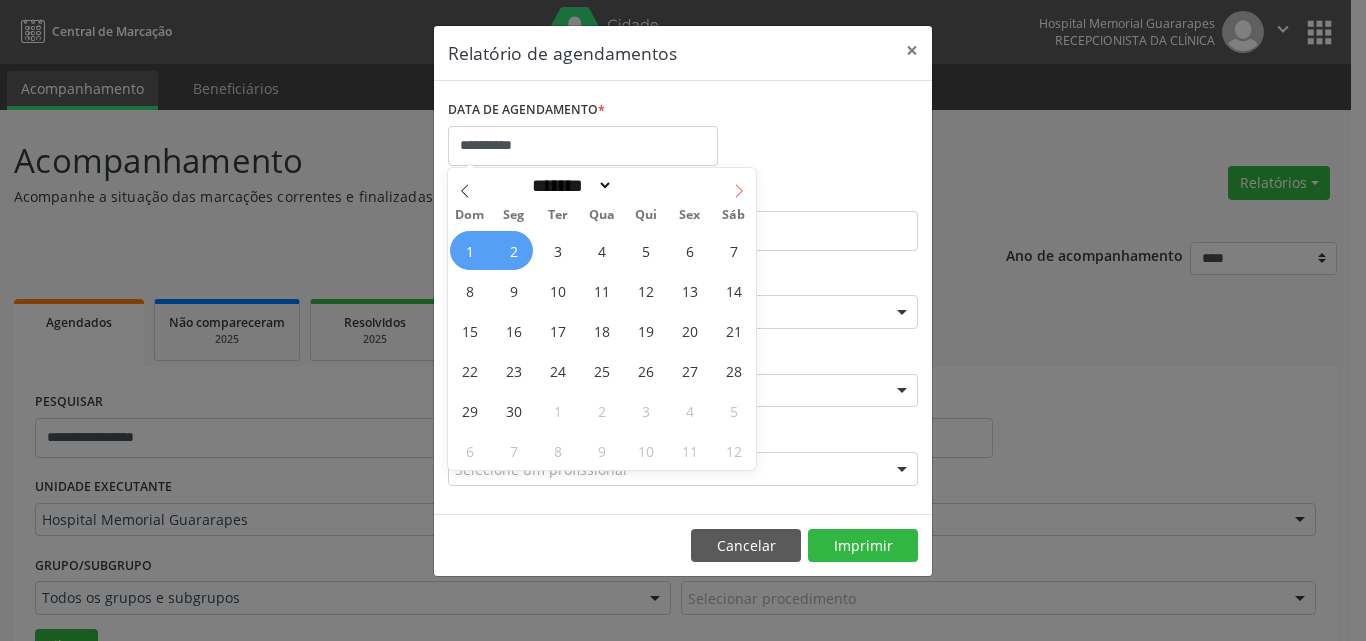click 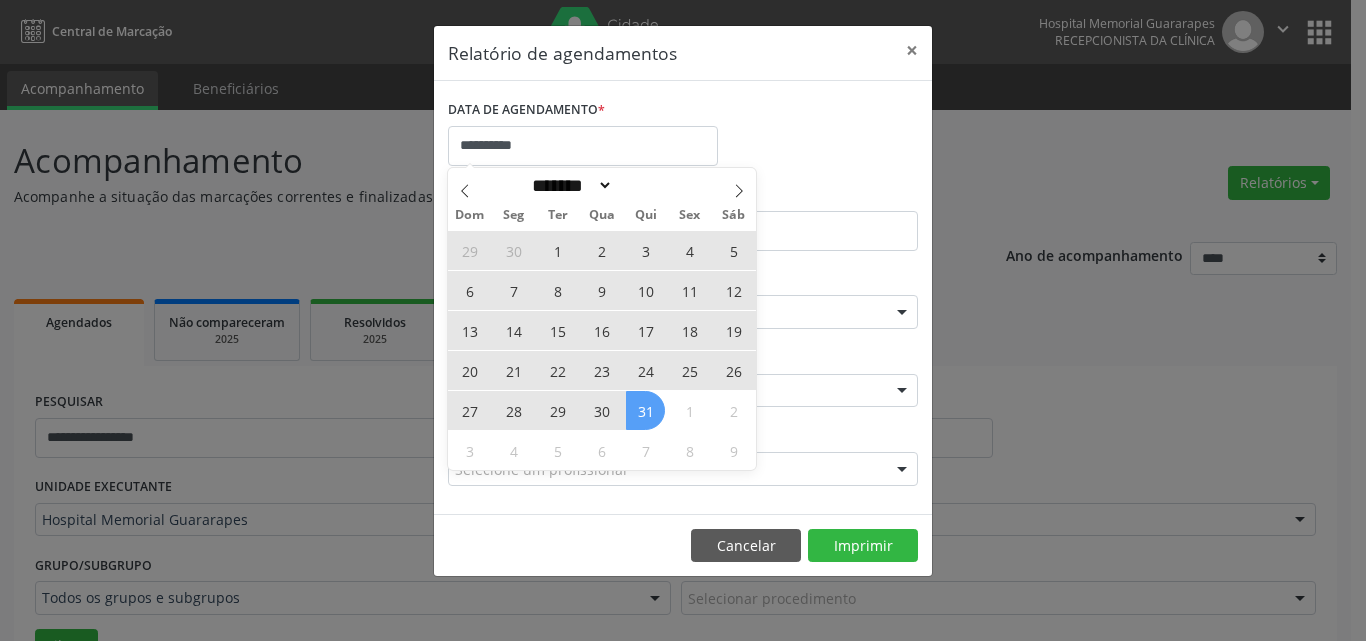 click on "31" at bounding box center (645, 410) 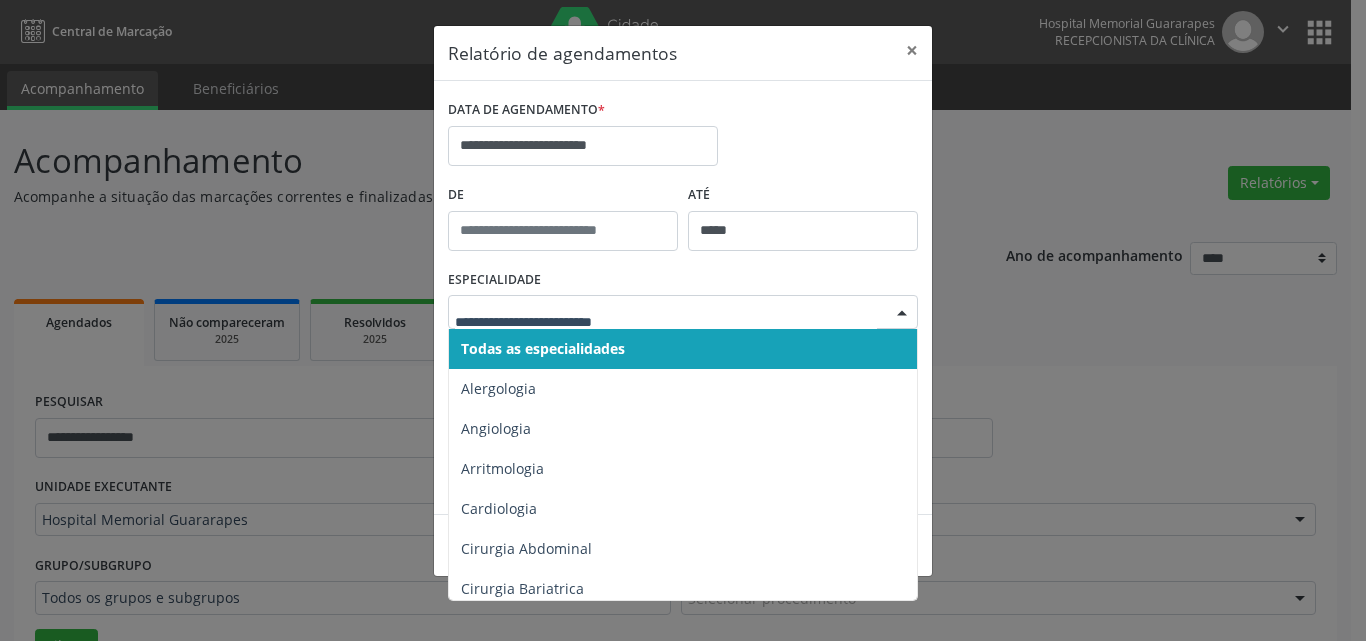 click on "Todas as especialidades" at bounding box center (543, 348) 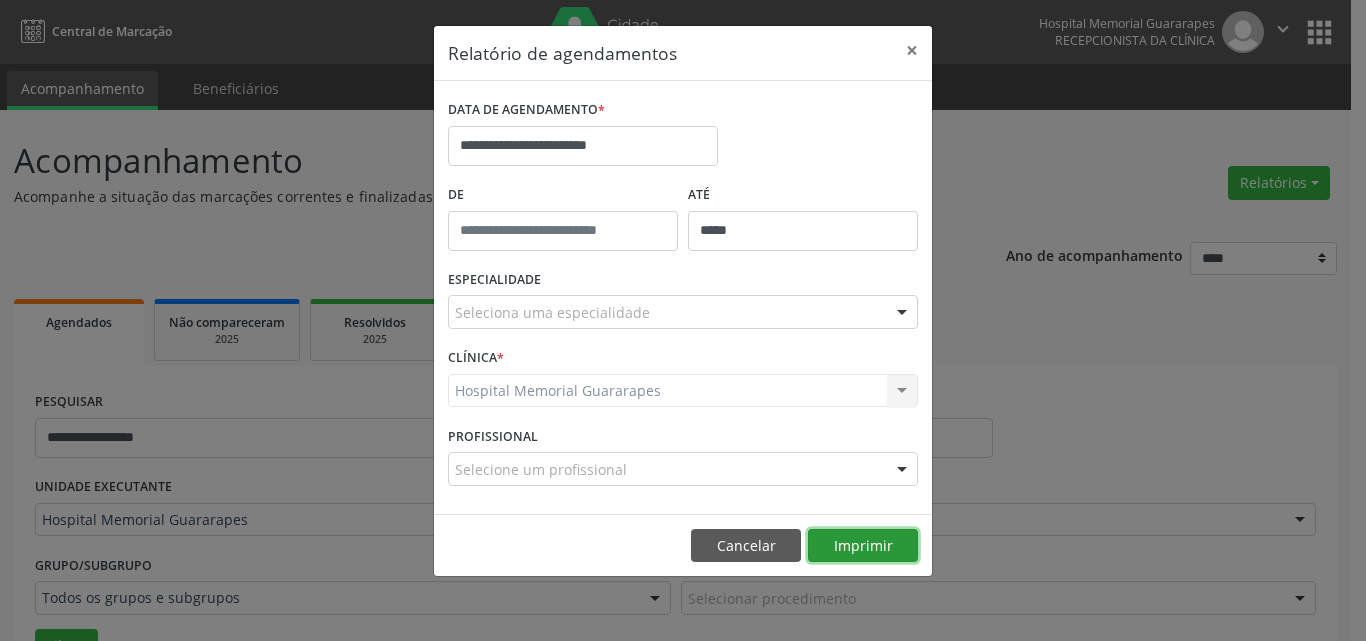 click on "Imprimir" at bounding box center (863, 546) 